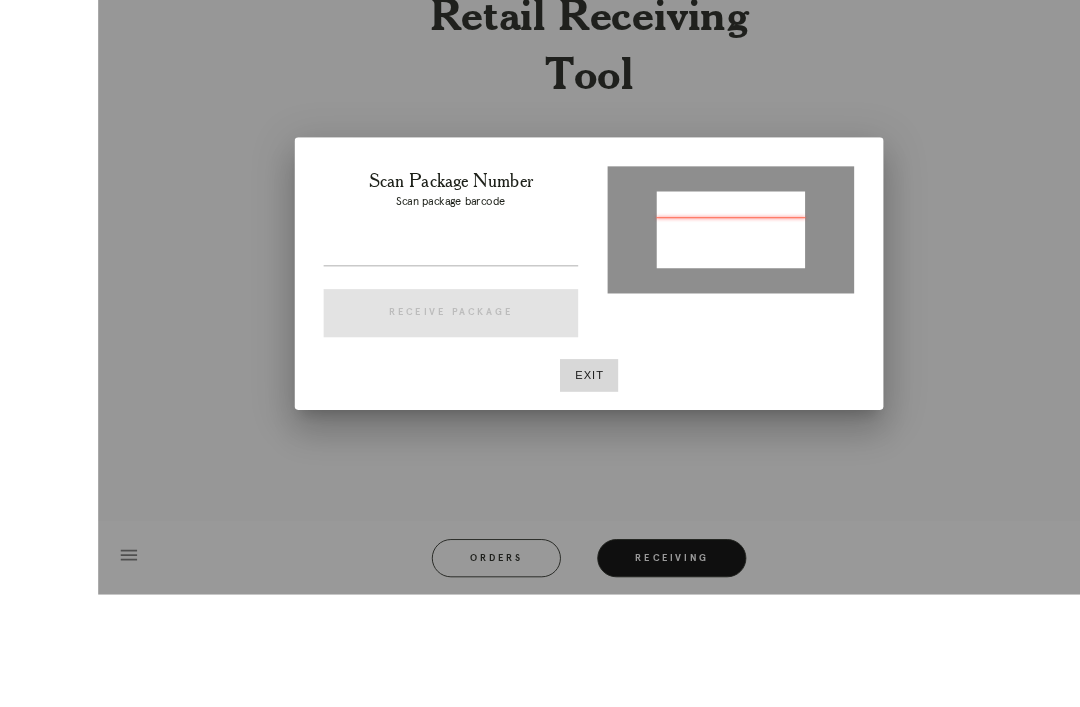 scroll, scrollTop: 64, scrollLeft: 0, axis: vertical 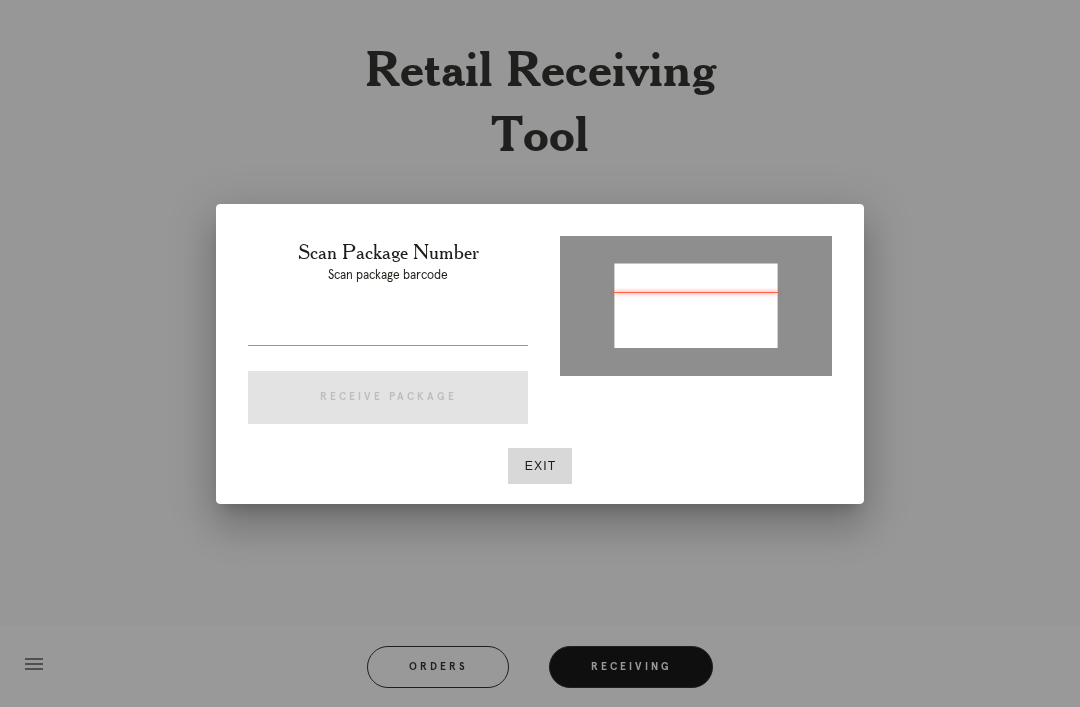 type on "P989056012033230" 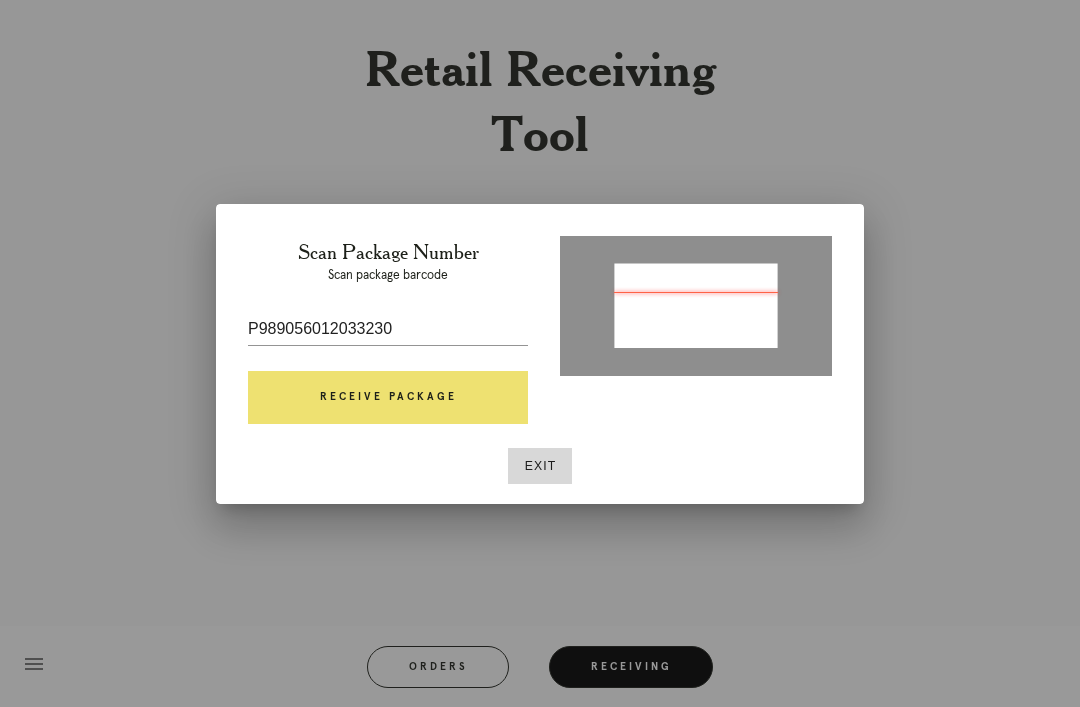 click on "Receive Package" at bounding box center (388, 398) 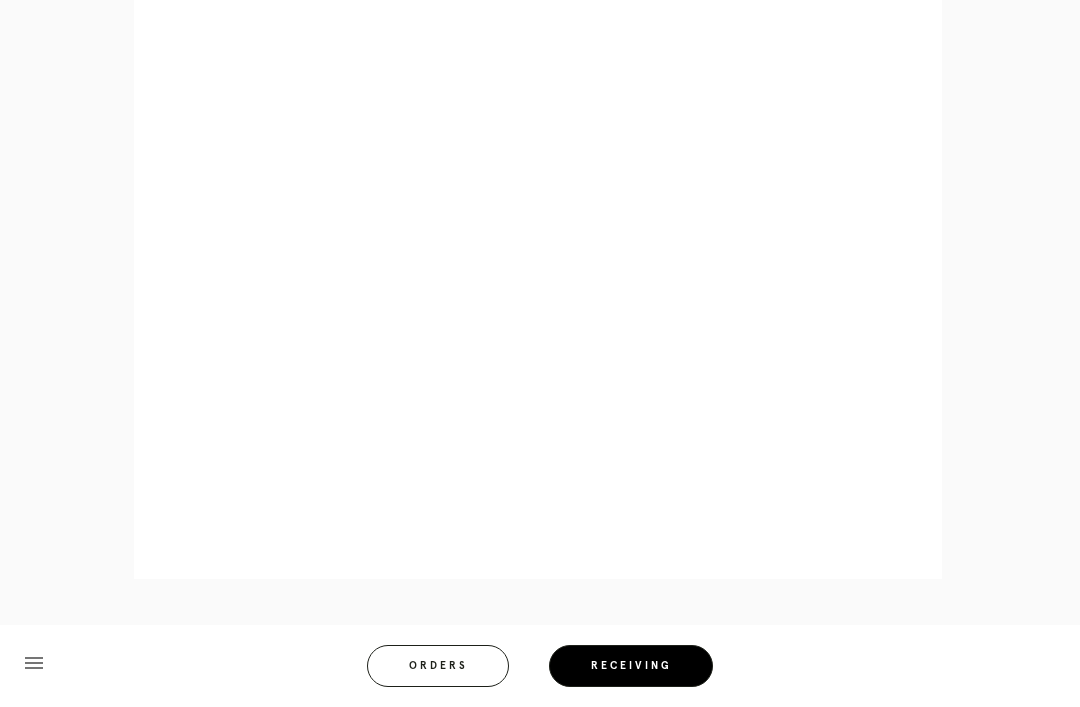 scroll, scrollTop: 1046, scrollLeft: 0, axis: vertical 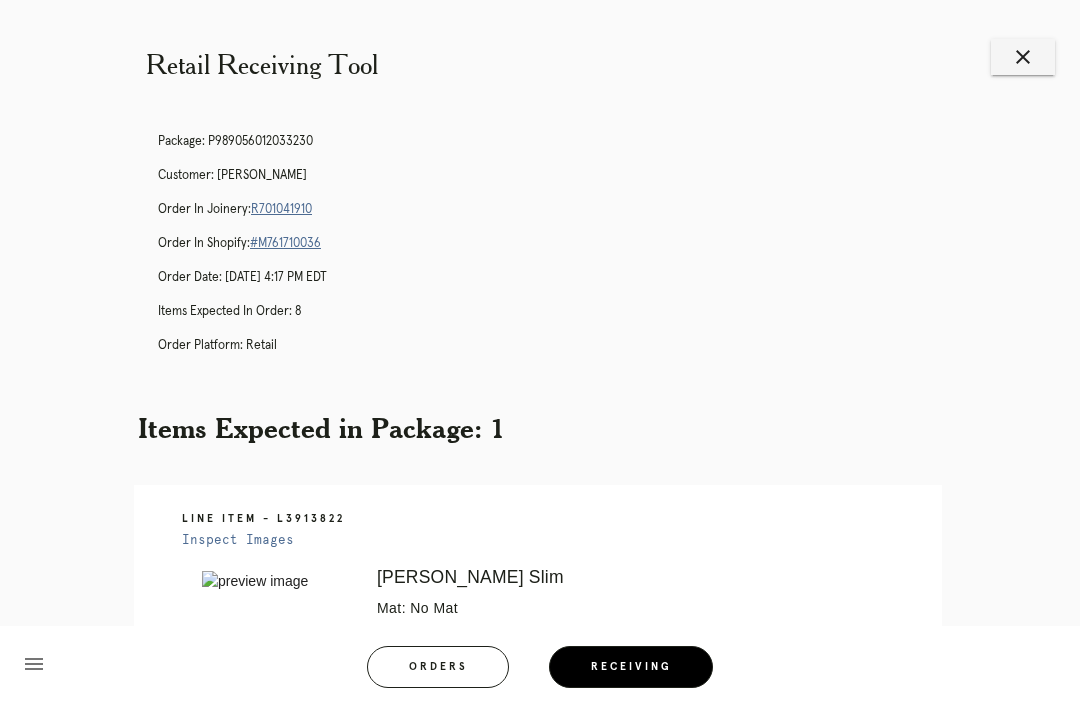 click on "R701041910" at bounding box center (281, 209) 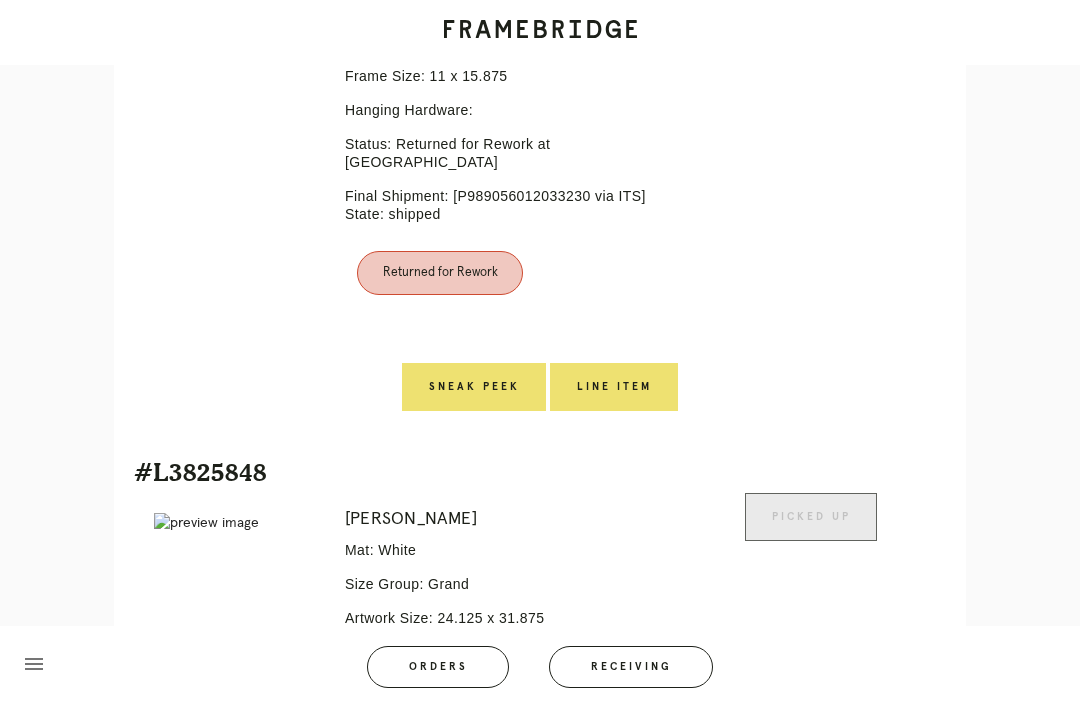 scroll, scrollTop: 3904, scrollLeft: 0, axis: vertical 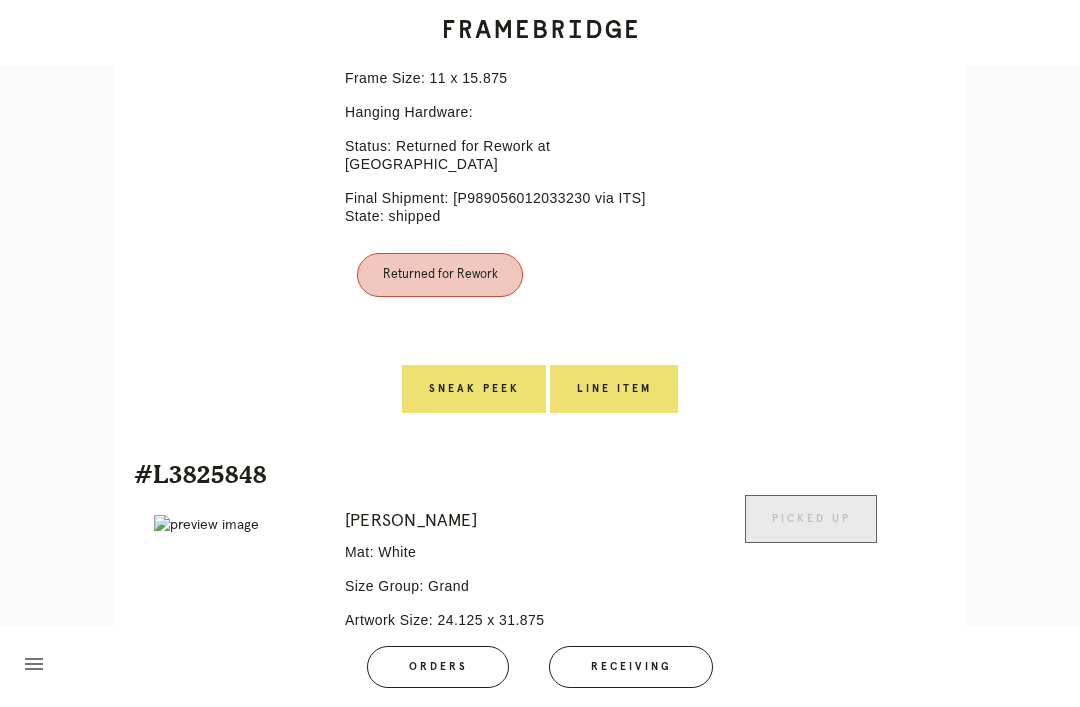 click on "Line Item" at bounding box center (614, 389) 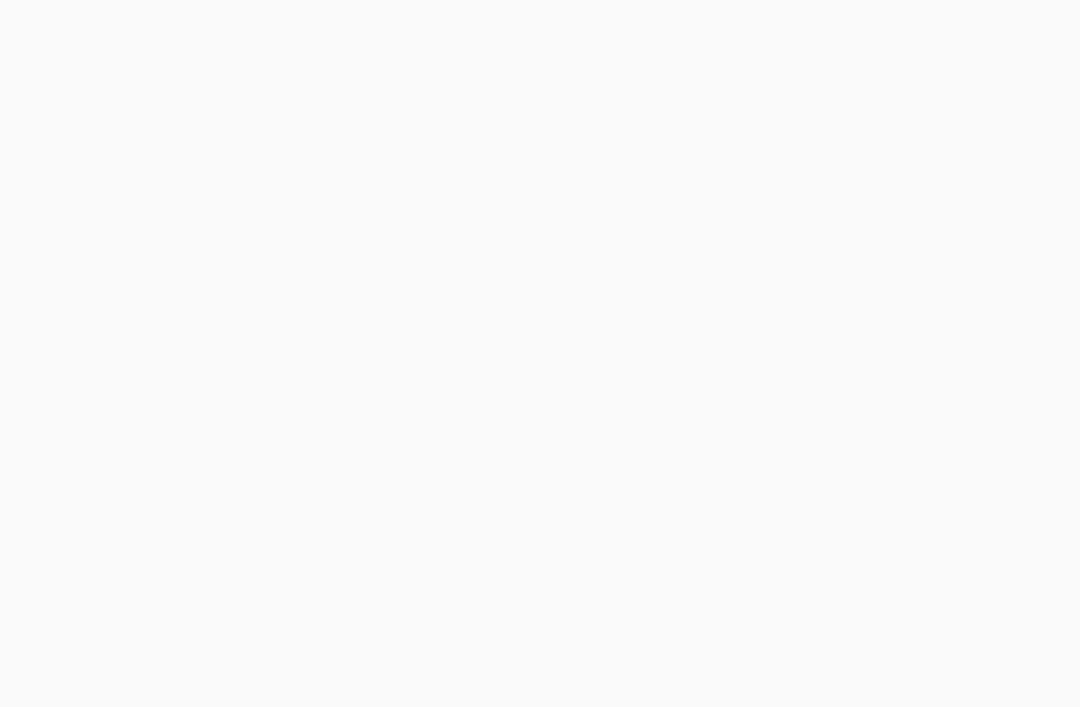 scroll, scrollTop: 0, scrollLeft: 0, axis: both 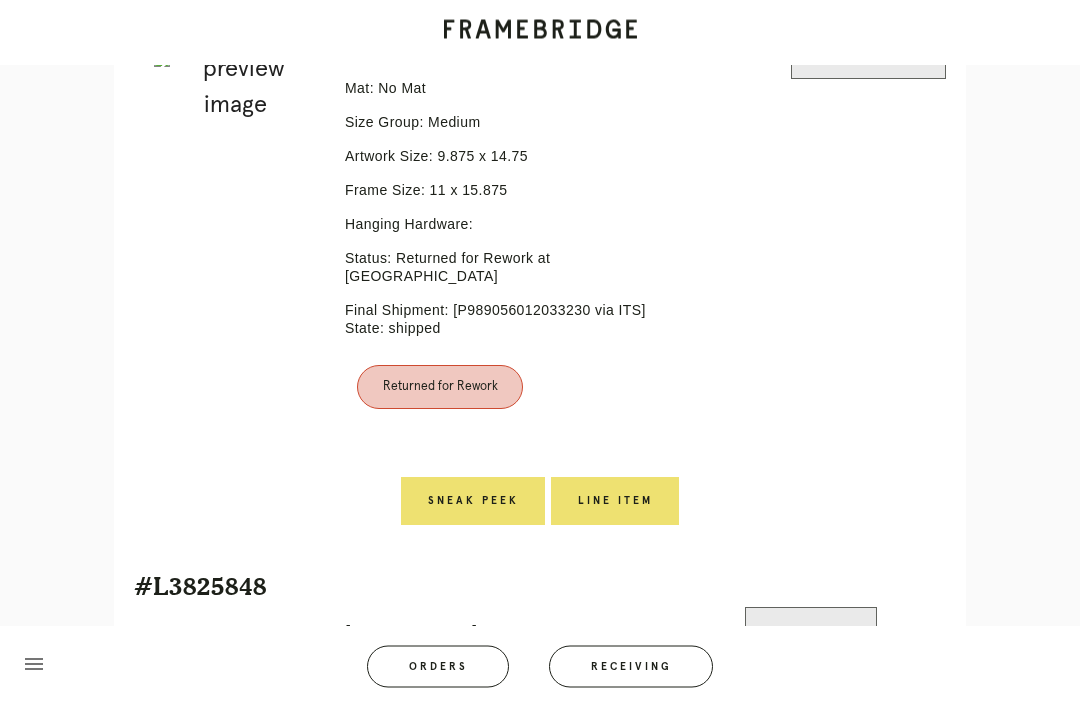 click on "Orders" at bounding box center [438, 667] 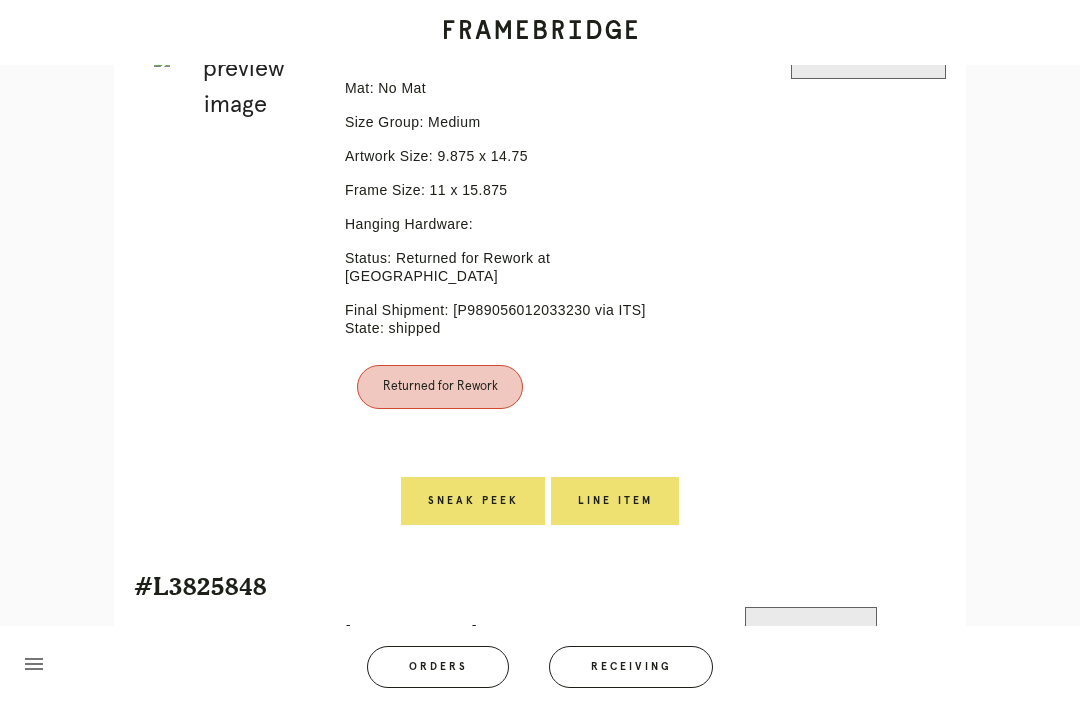 scroll, scrollTop: 0, scrollLeft: 0, axis: both 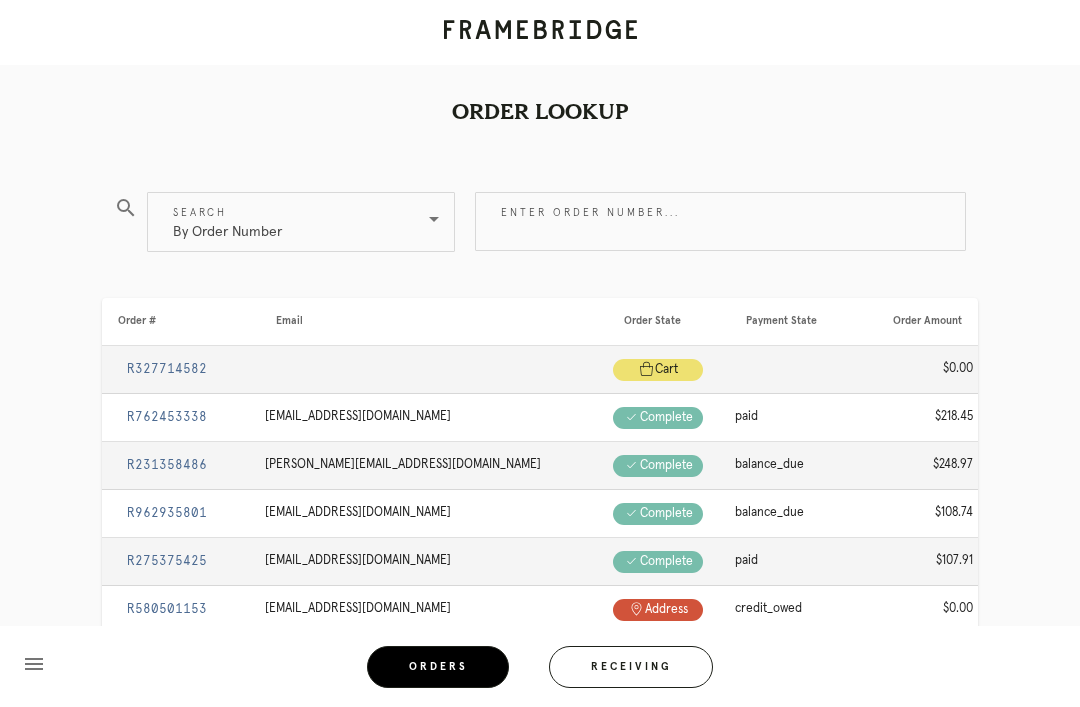 click on "Receiving" at bounding box center (631, 667) 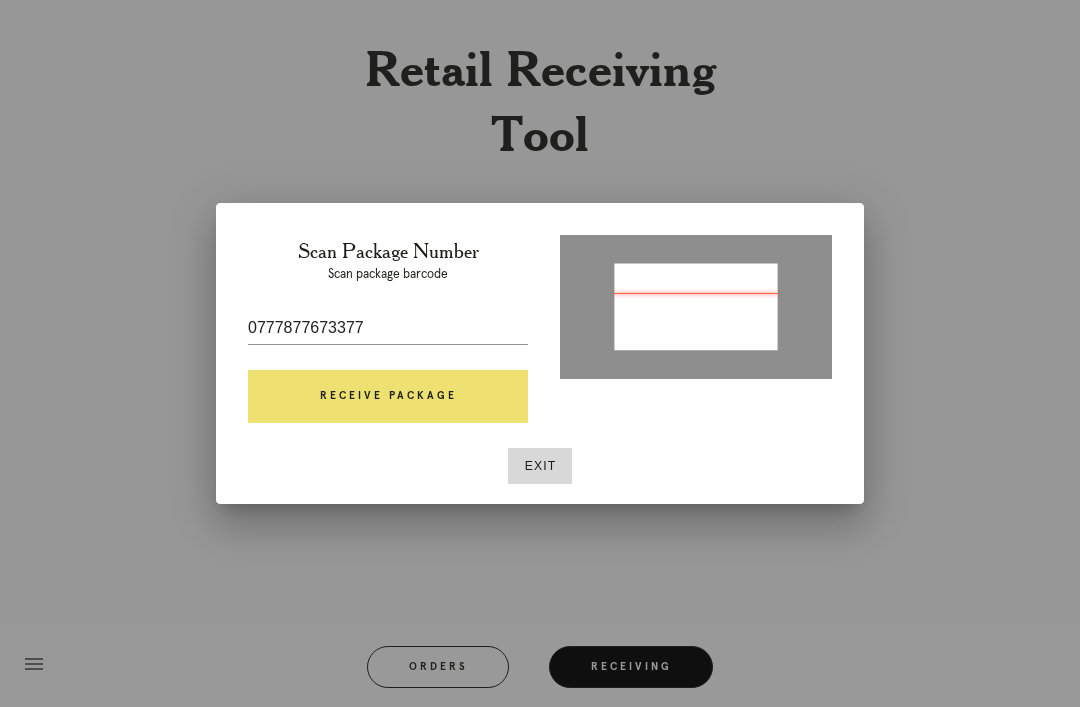 type on "P252043924692926" 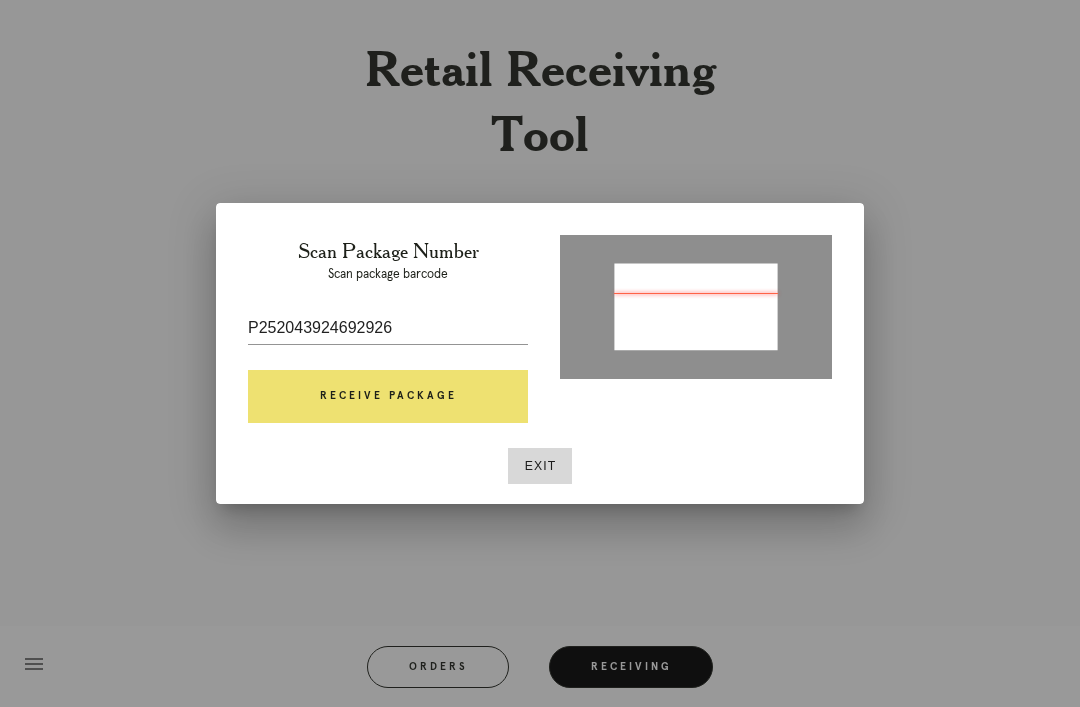 click on "Receive Package" at bounding box center [388, 397] 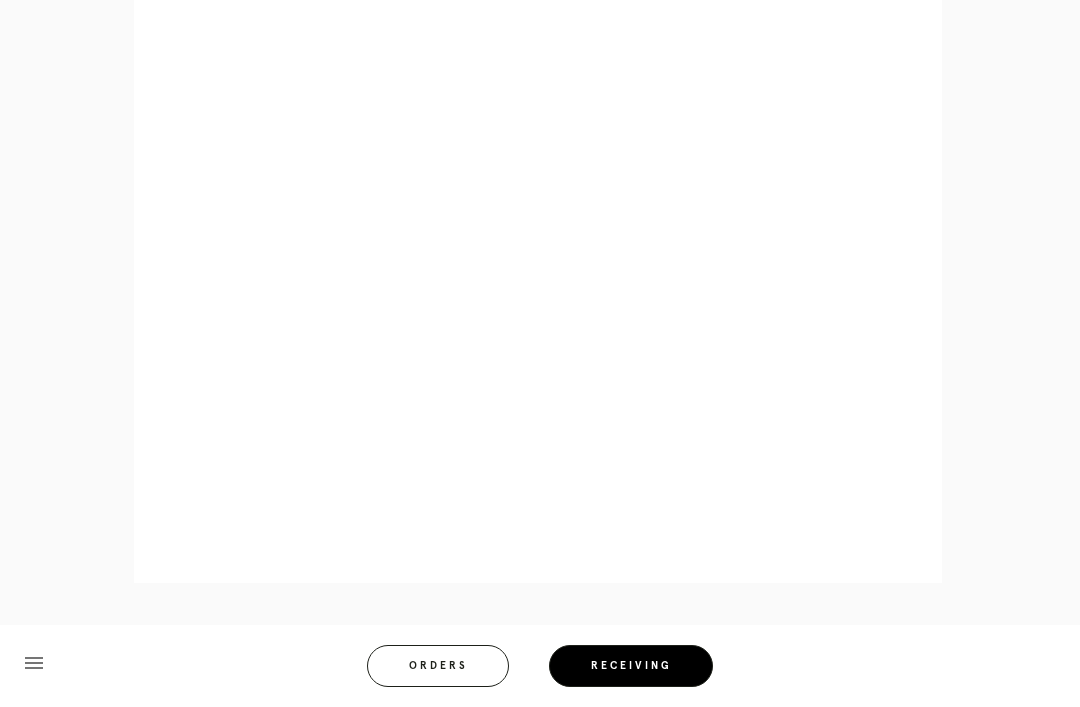 scroll, scrollTop: 1091, scrollLeft: 0, axis: vertical 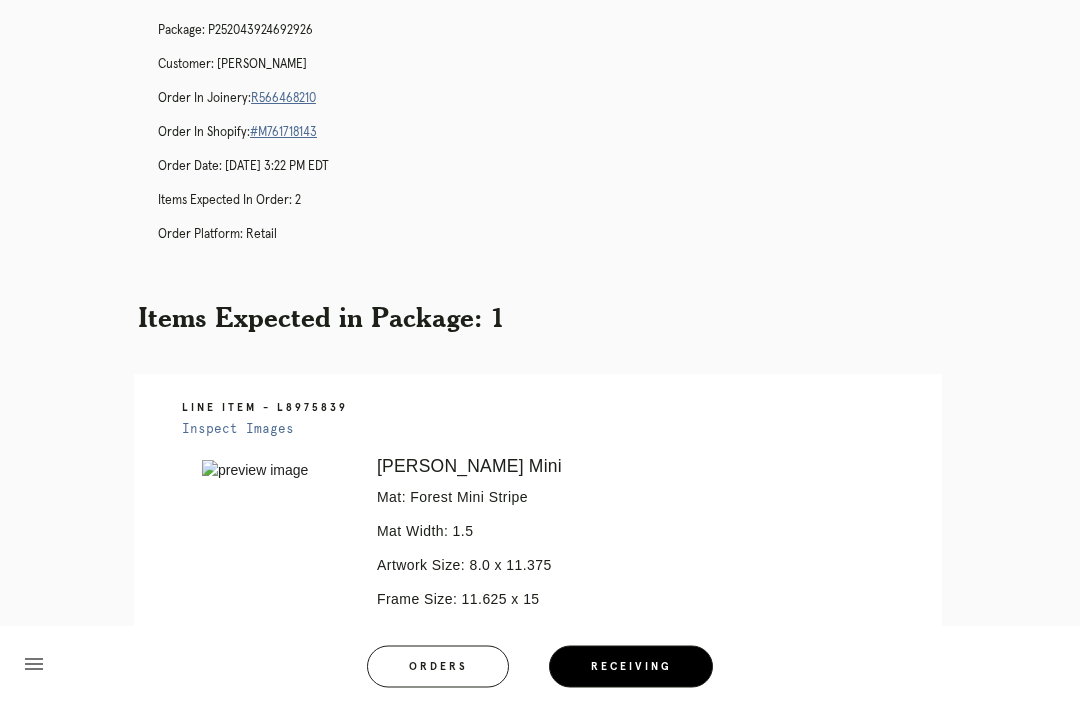 click on "R566468210" at bounding box center [283, 99] 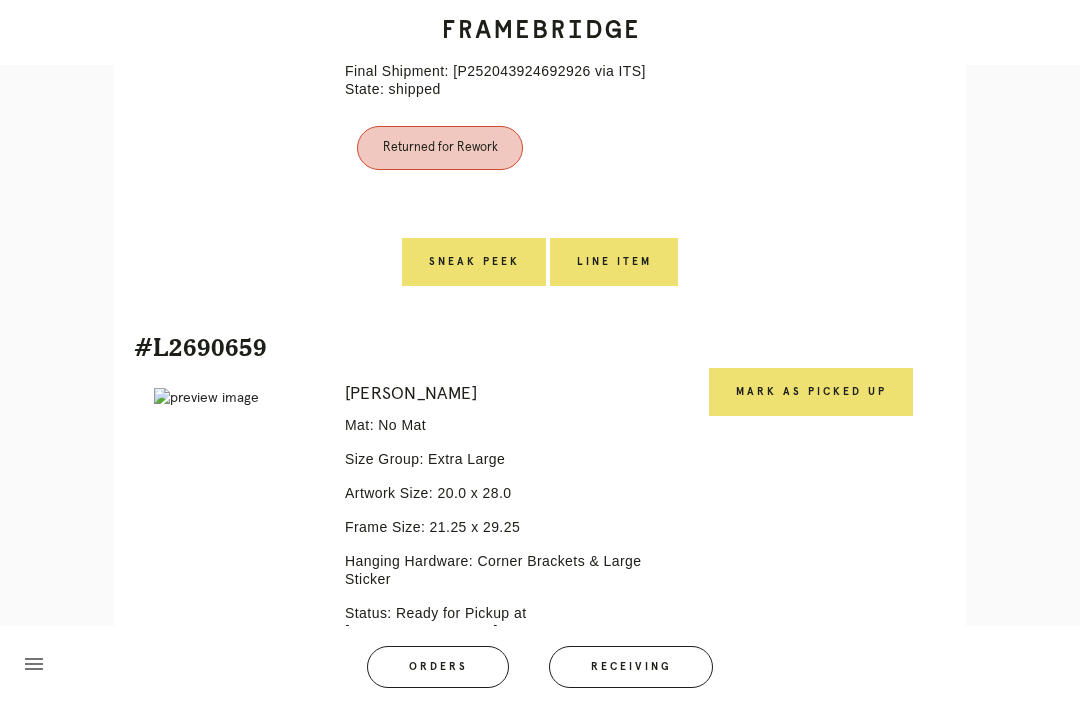 scroll, scrollTop: 795, scrollLeft: 0, axis: vertical 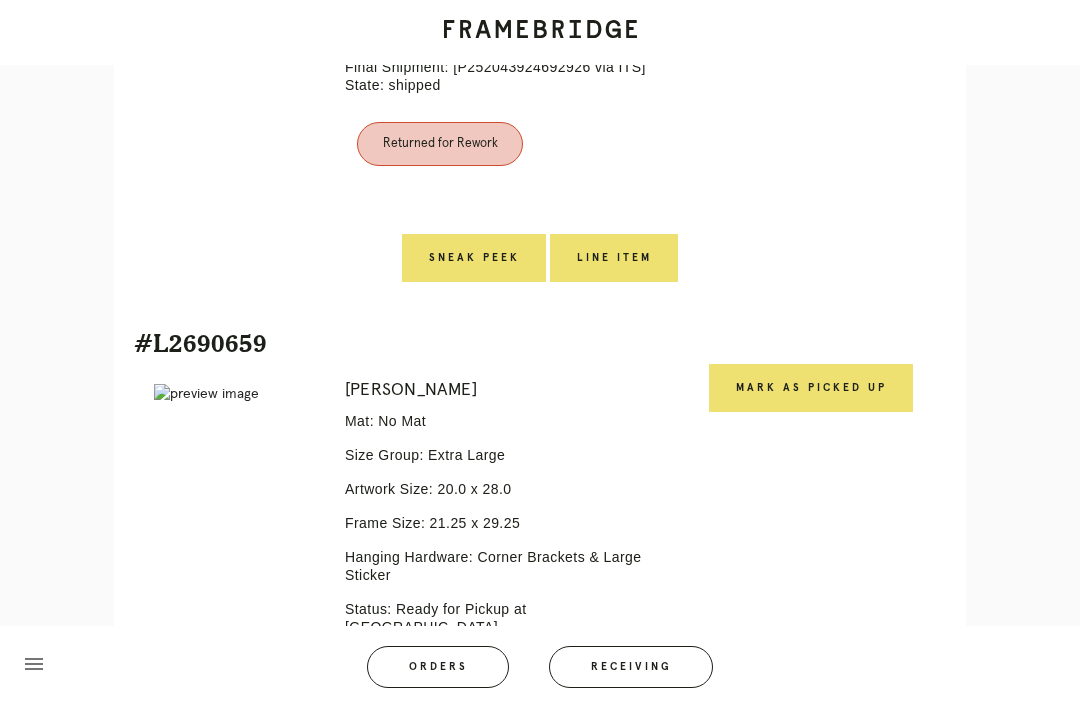 click on "Line Item" at bounding box center (614, 258) 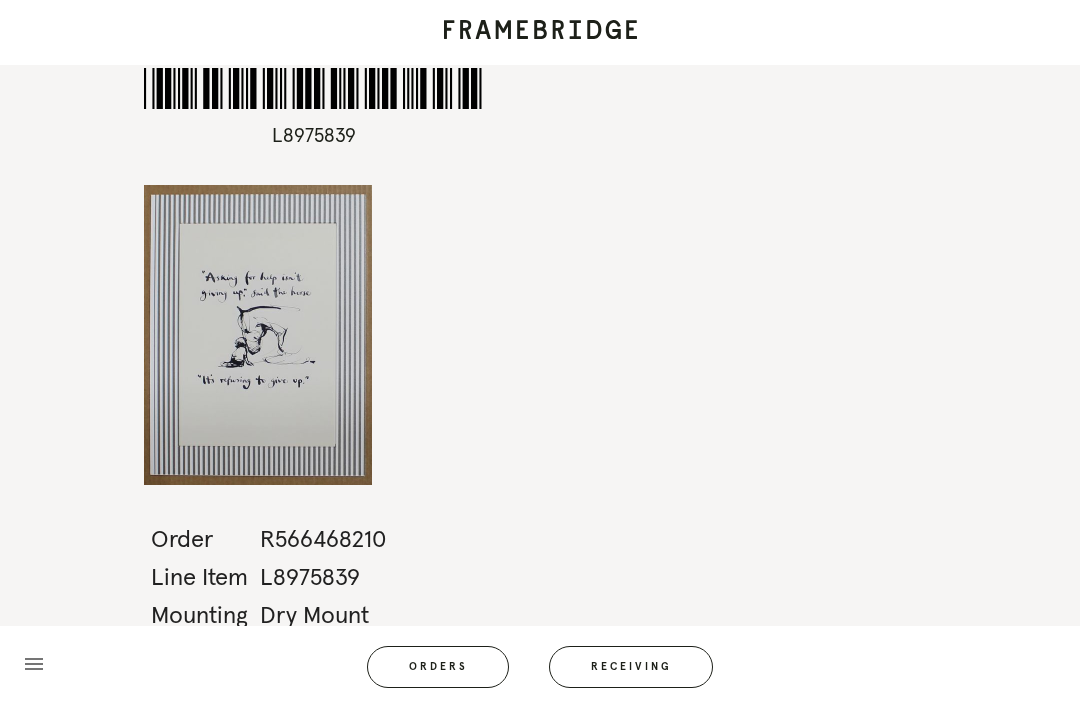 scroll, scrollTop: 64, scrollLeft: 0, axis: vertical 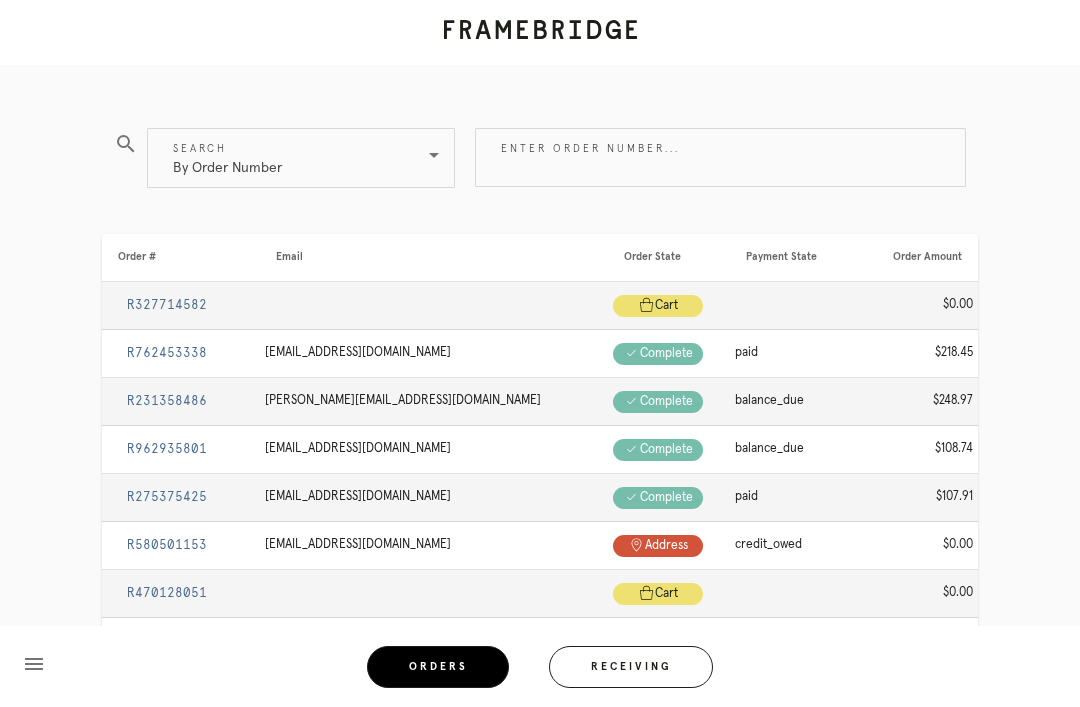 click on "Receiving" at bounding box center [631, 667] 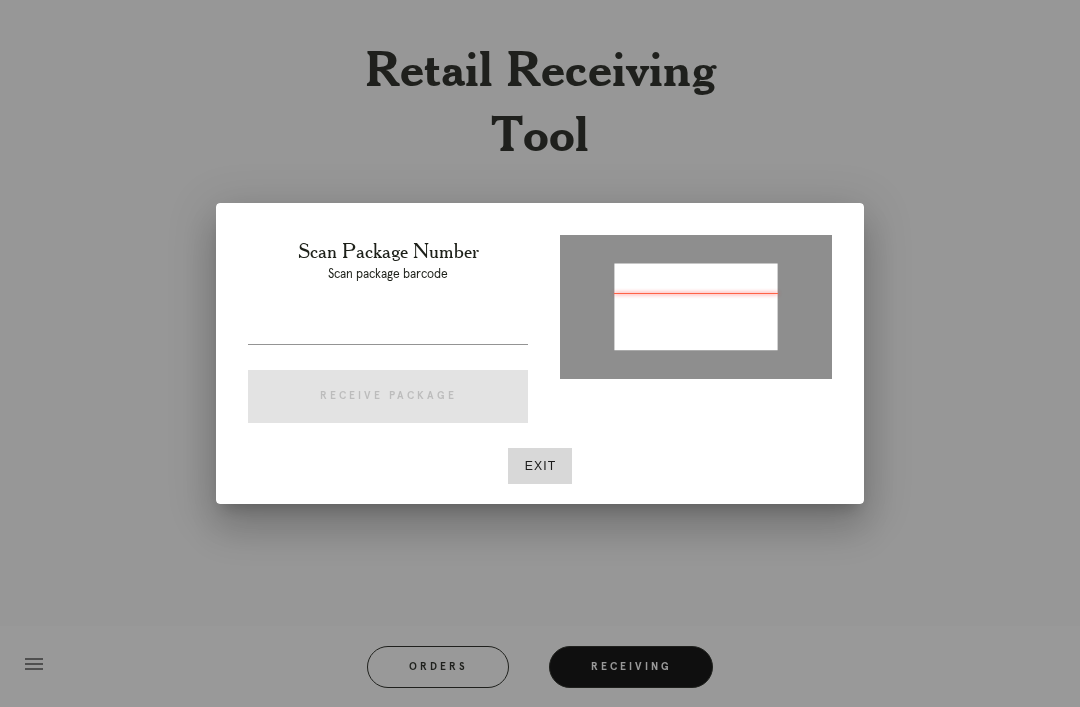 type on "P791868620879995" 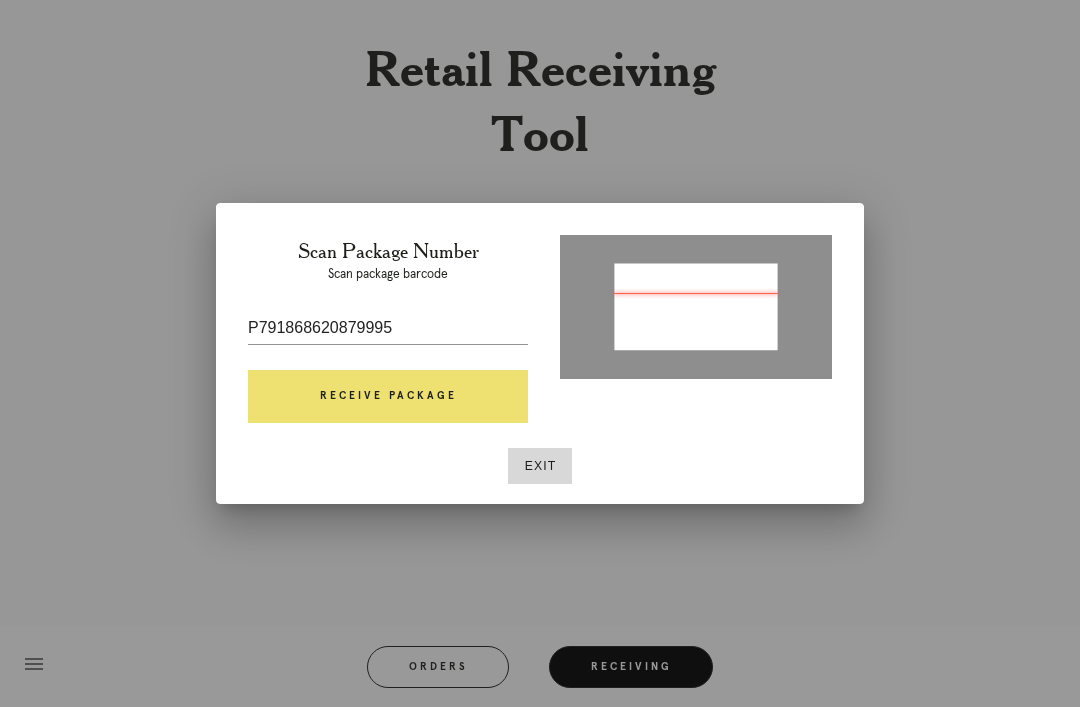 click on "Receive Package" at bounding box center [388, 397] 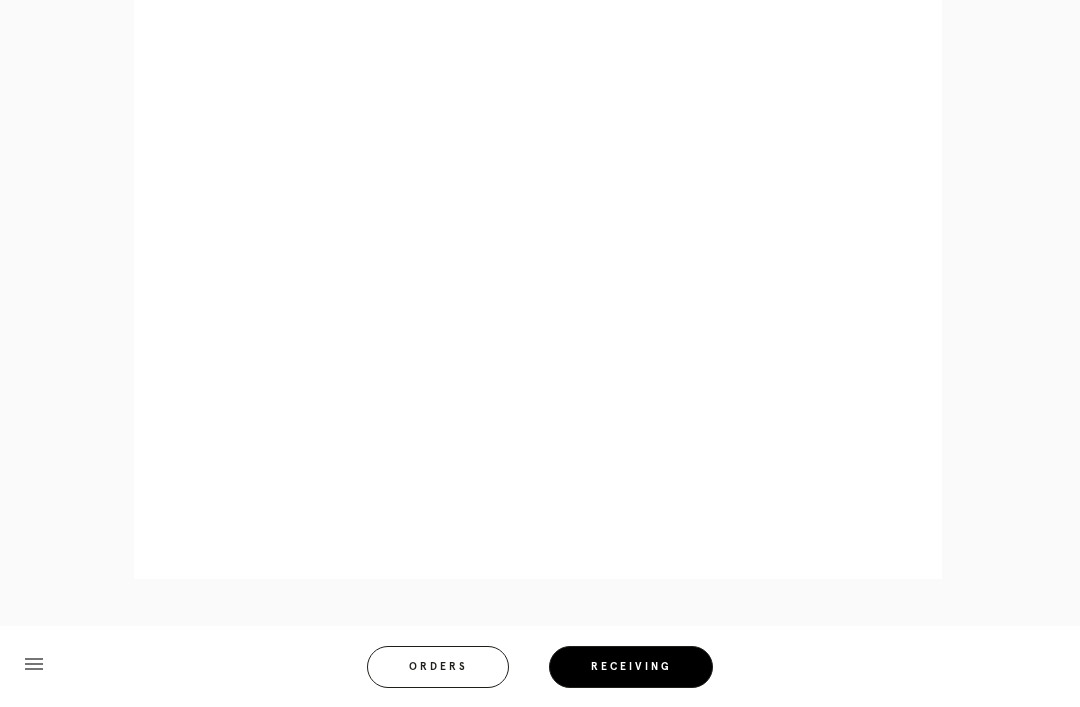 scroll, scrollTop: 872, scrollLeft: 0, axis: vertical 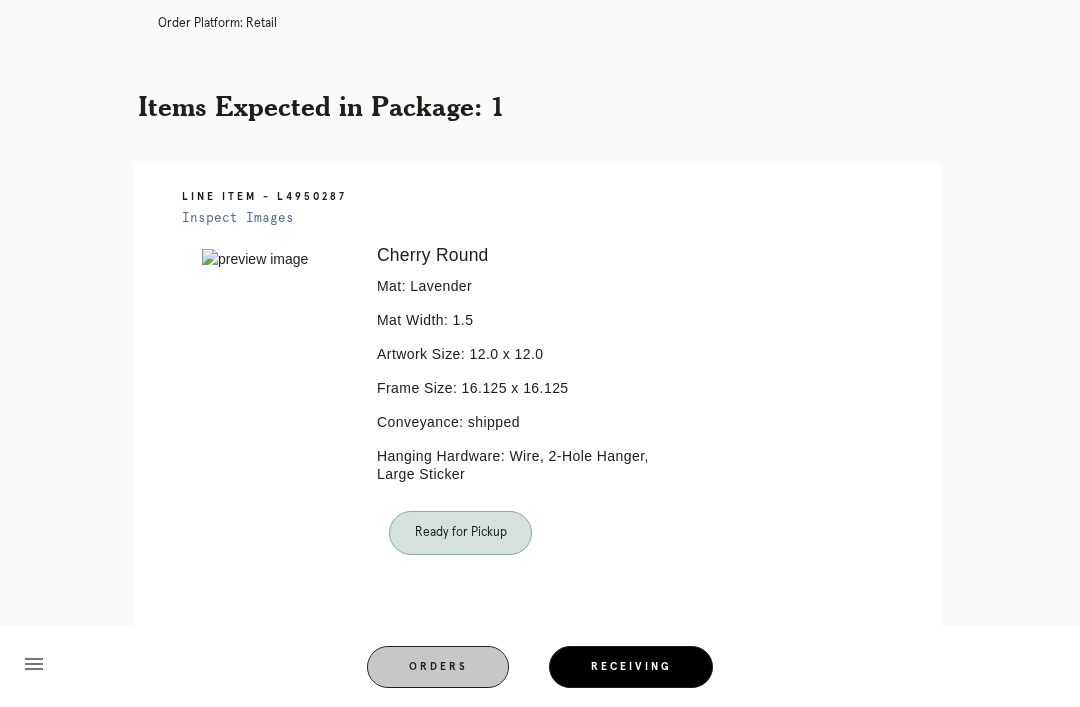 click on "Orders" at bounding box center (438, 667) 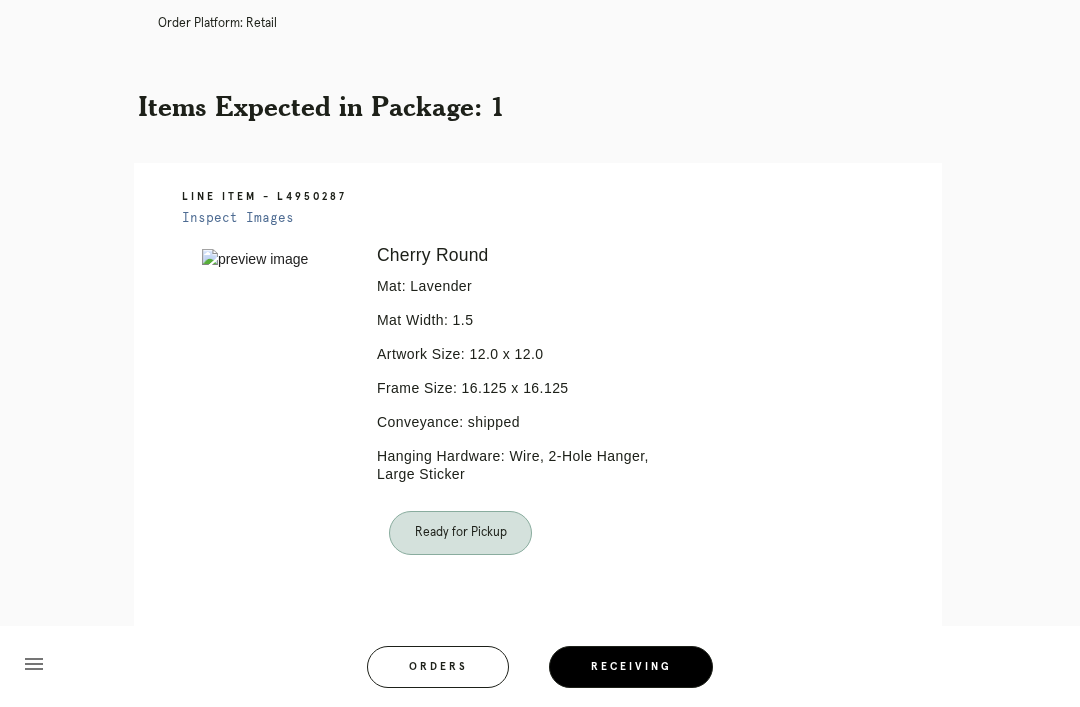 scroll, scrollTop: 0, scrollLeft: 0, axis: both 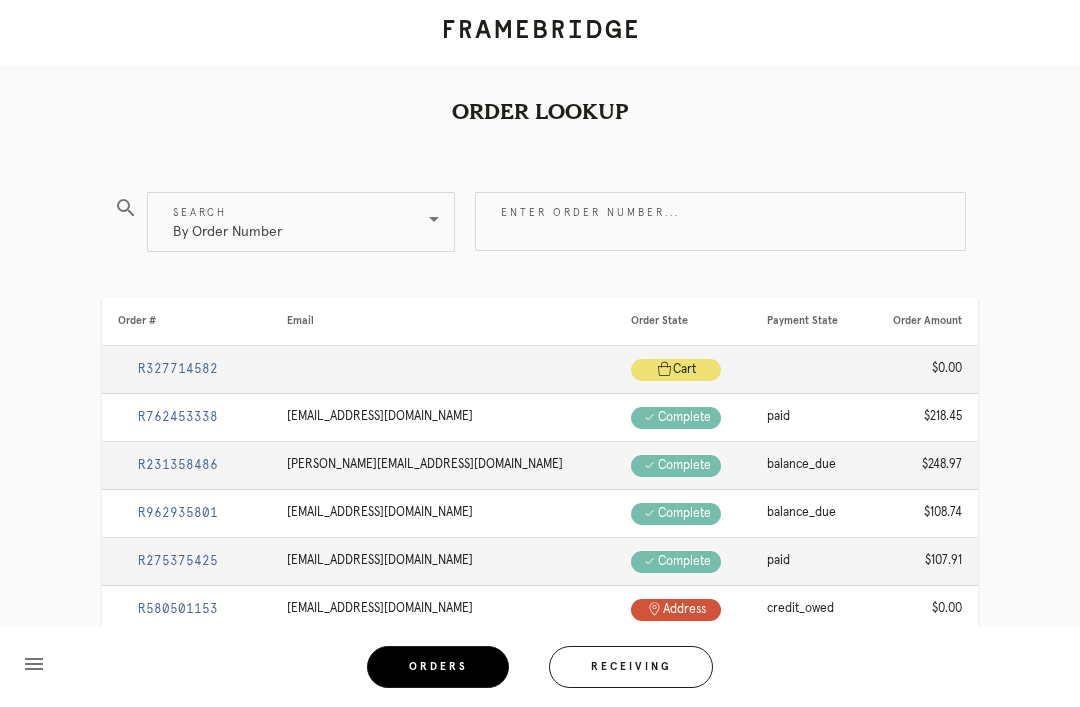 click on "Receiving" at bounding box center (631, 667) 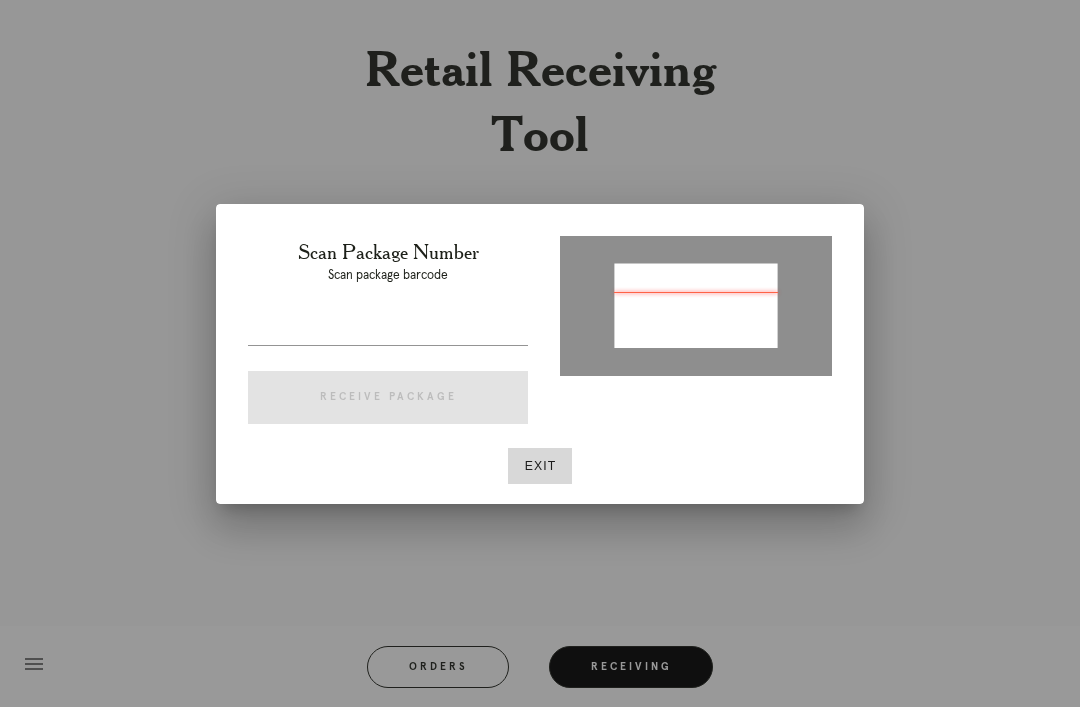 type on "P425894540593163" 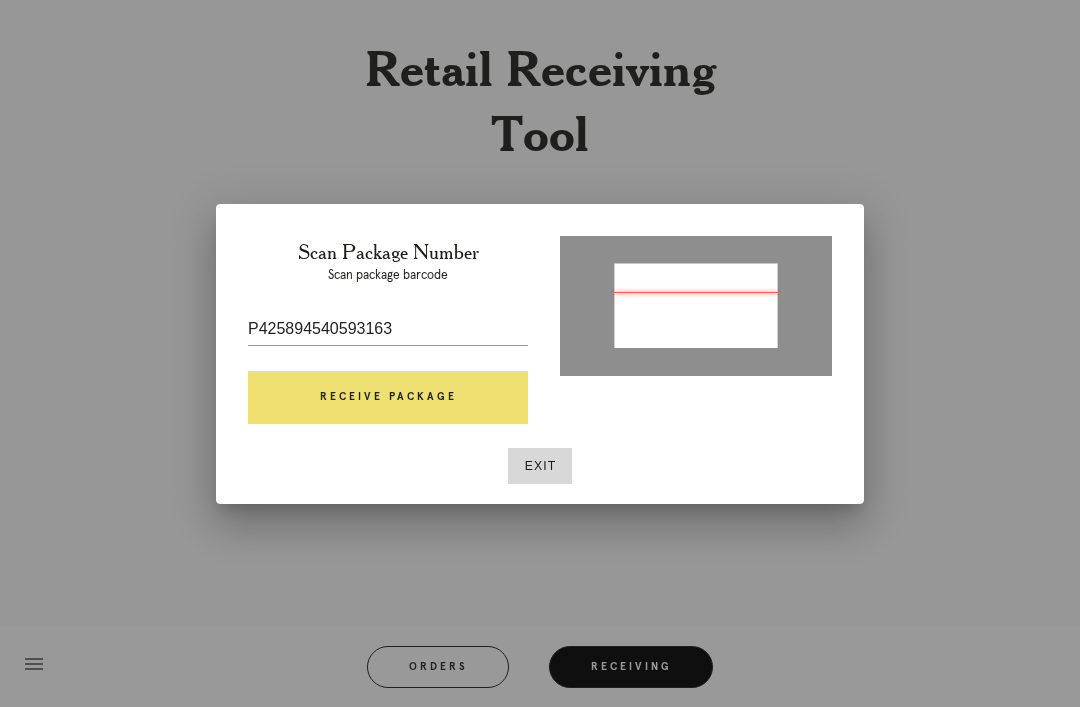 click on "Receive Package" at bounding box center [388, 398] 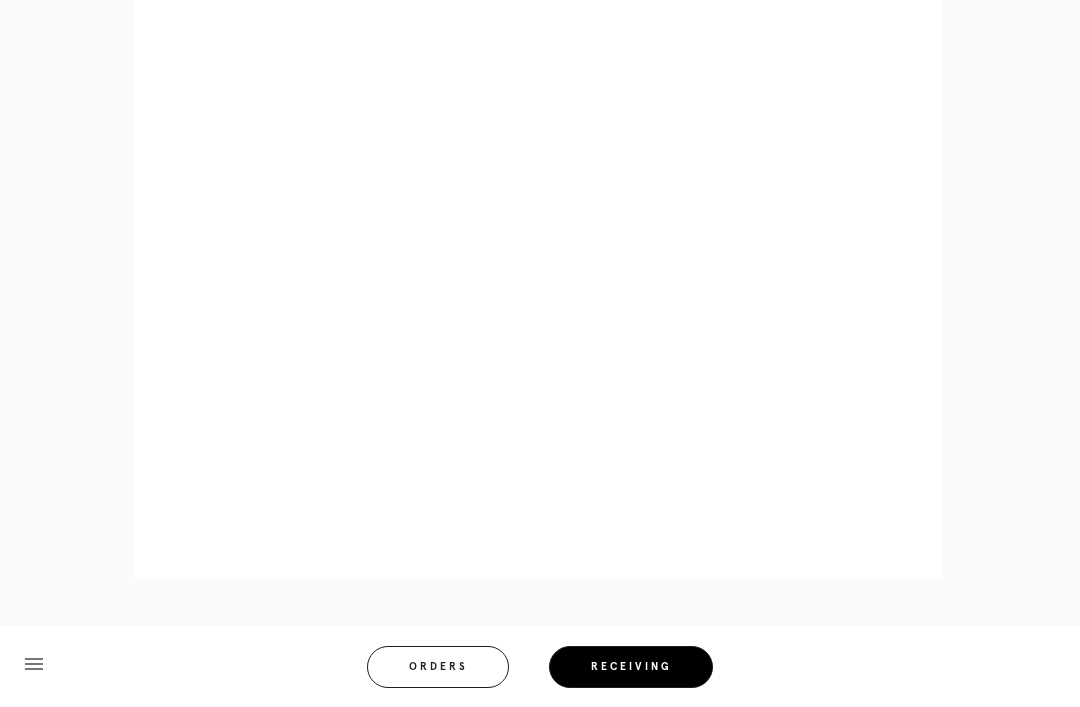 scroll, scrollTop: 858, scrollLeft: 0, axis: vertical 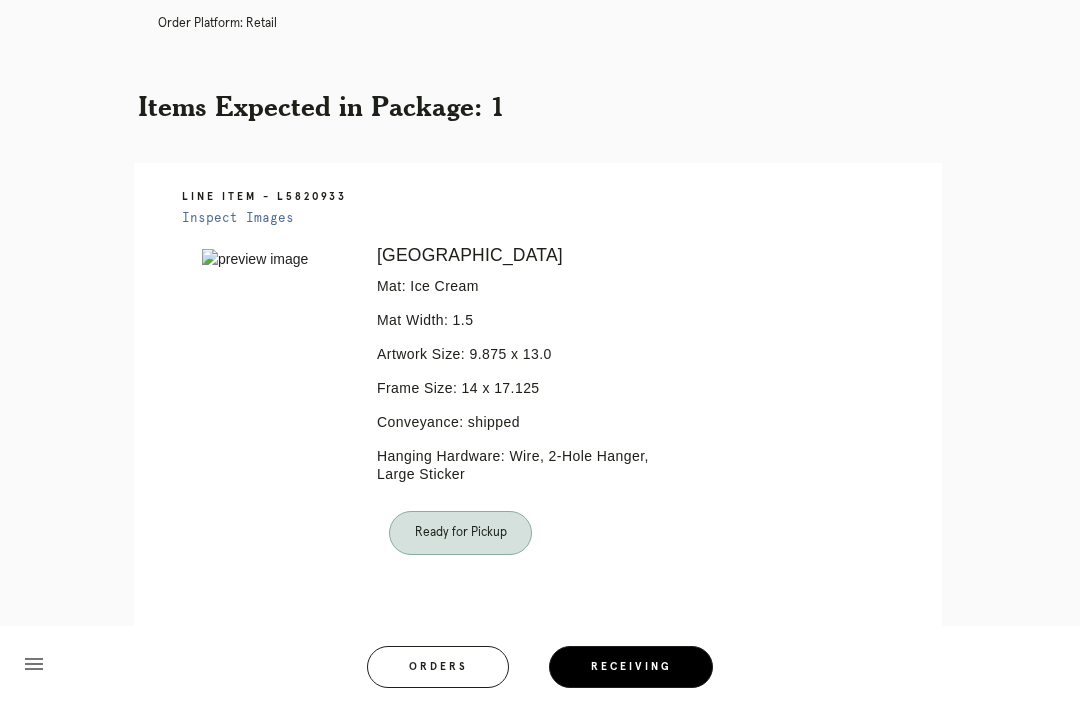 click on "Orders" at bounding box center (438, 667) 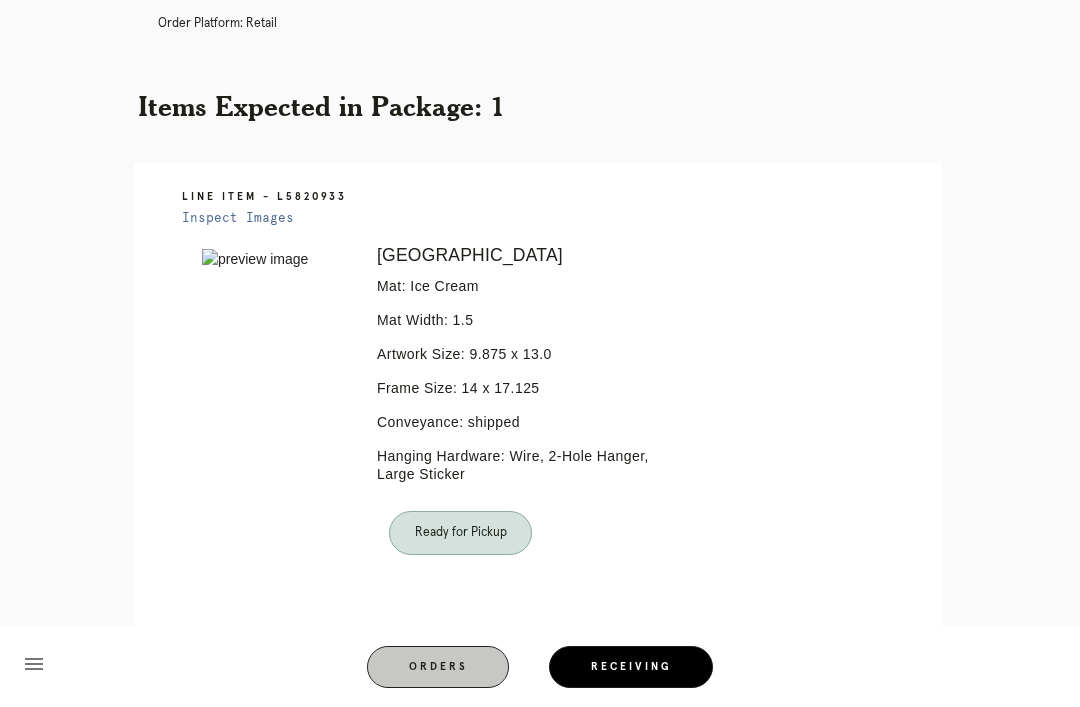 scroll, scrollTop: 0, scrollLeft: 0, axis: both 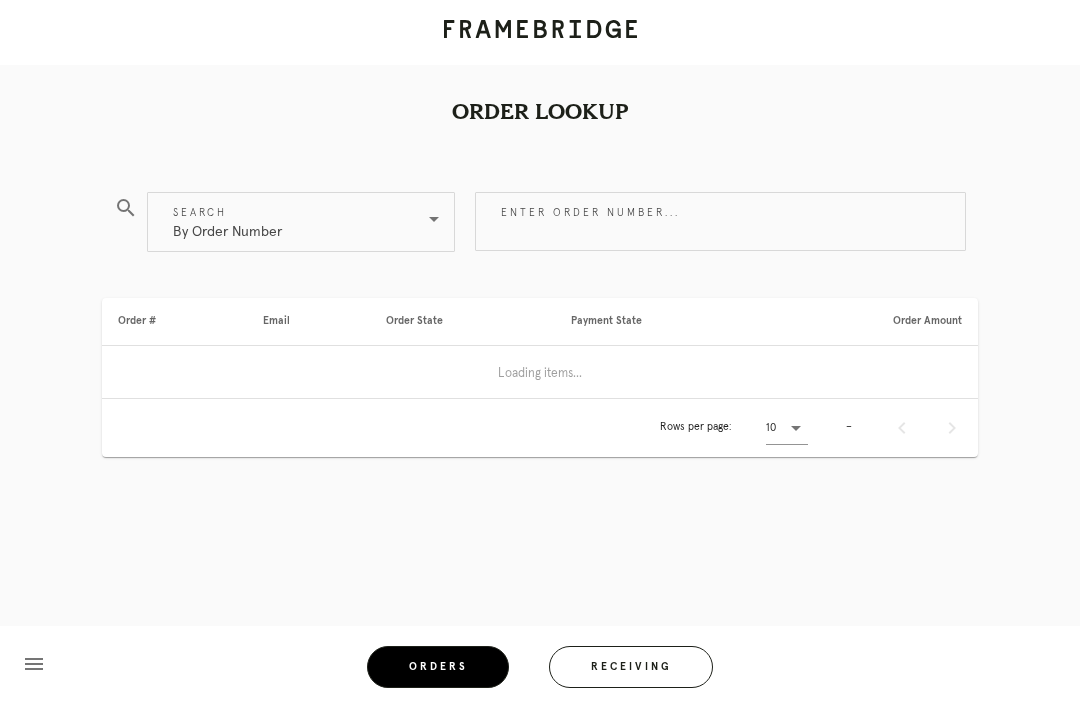 click on "Receiving" at bounding box center [631, 667] 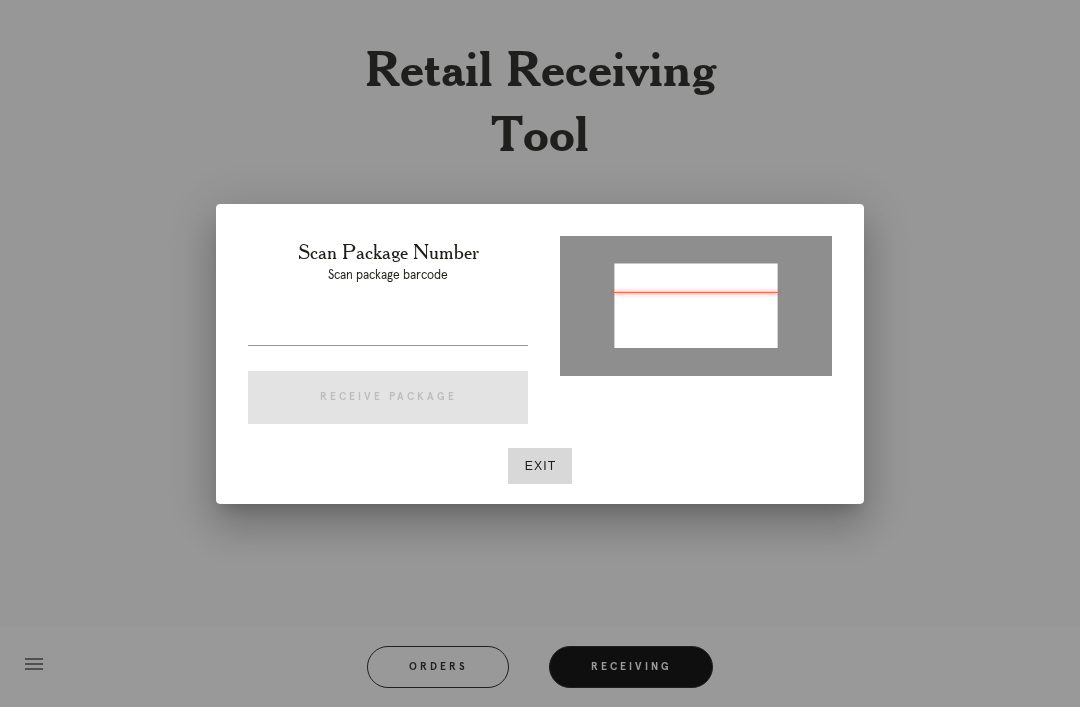 type on "P961198689702282" 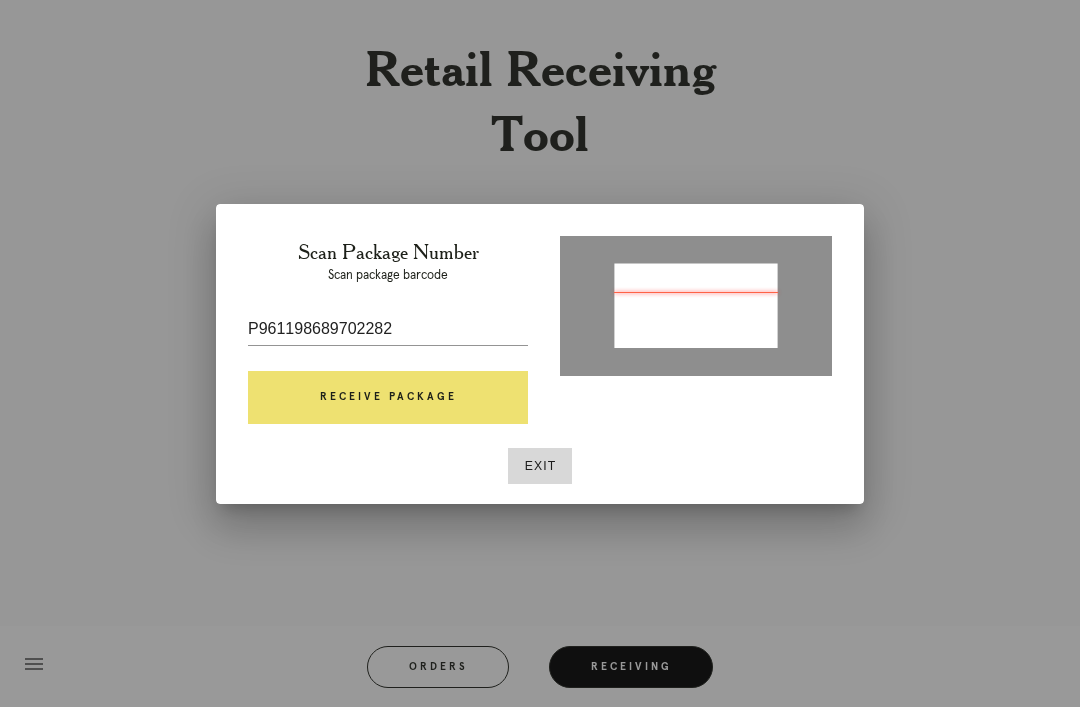 click on "Receive Package" at bounding box center (388, 398) 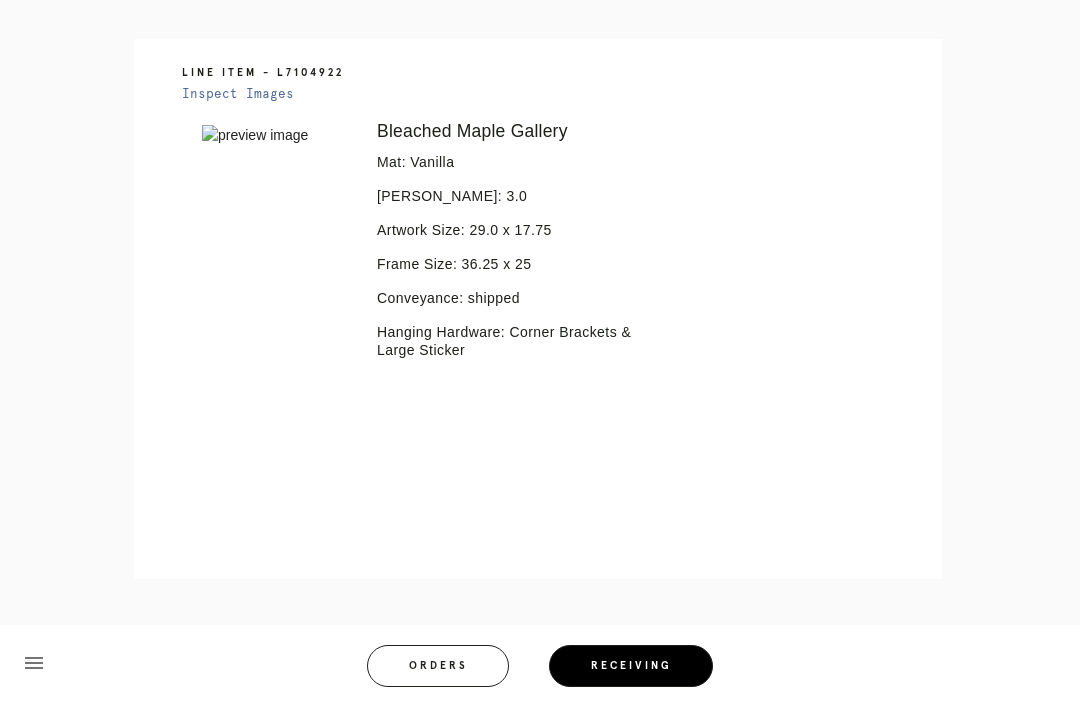 scroll, scrollTop: 446, scrollLeft: 0, axis: vertical 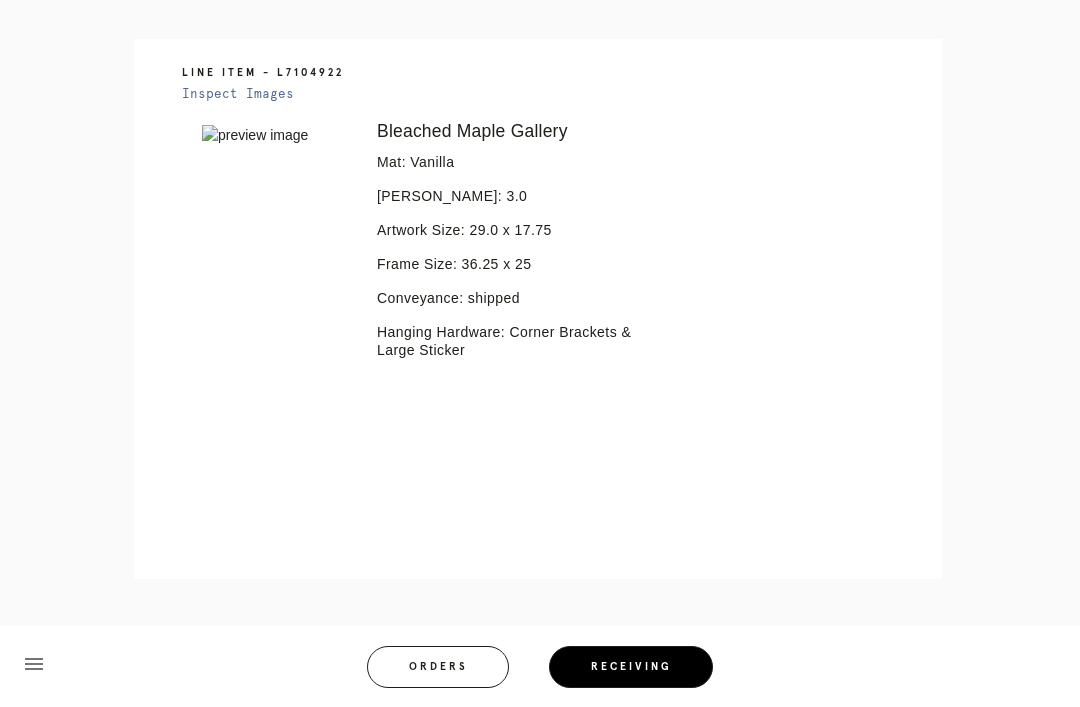 click on "Orders" at bounding box center (438, 667) 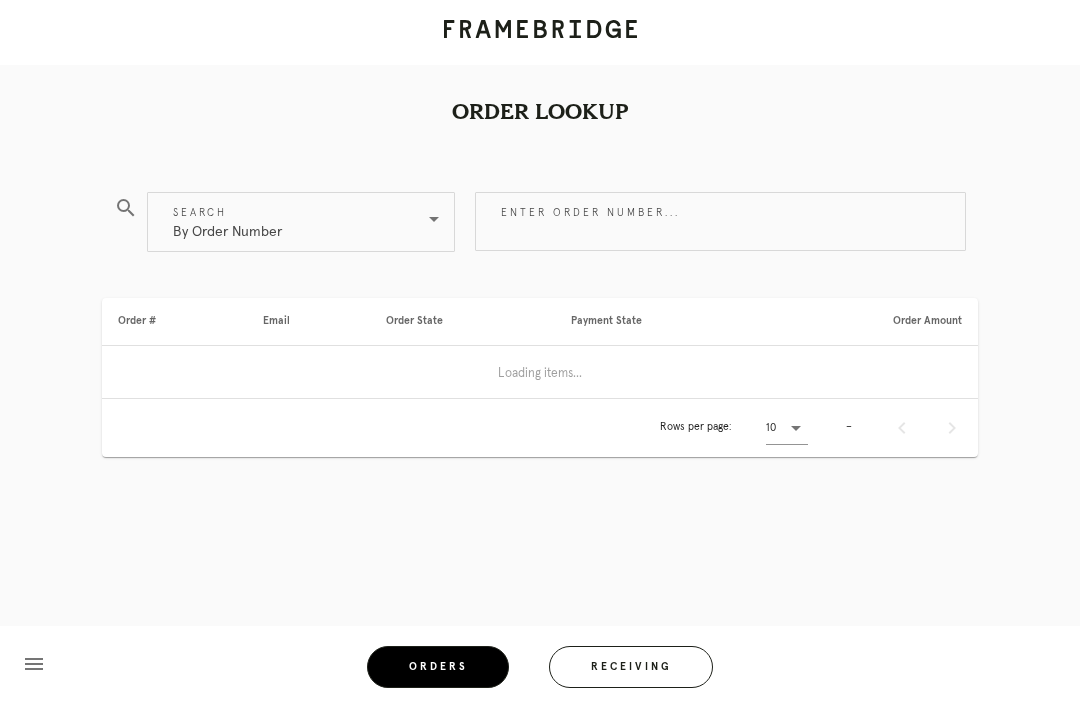 scroll, scrollTop: 64, scrollLeft: 0, axis: vertical 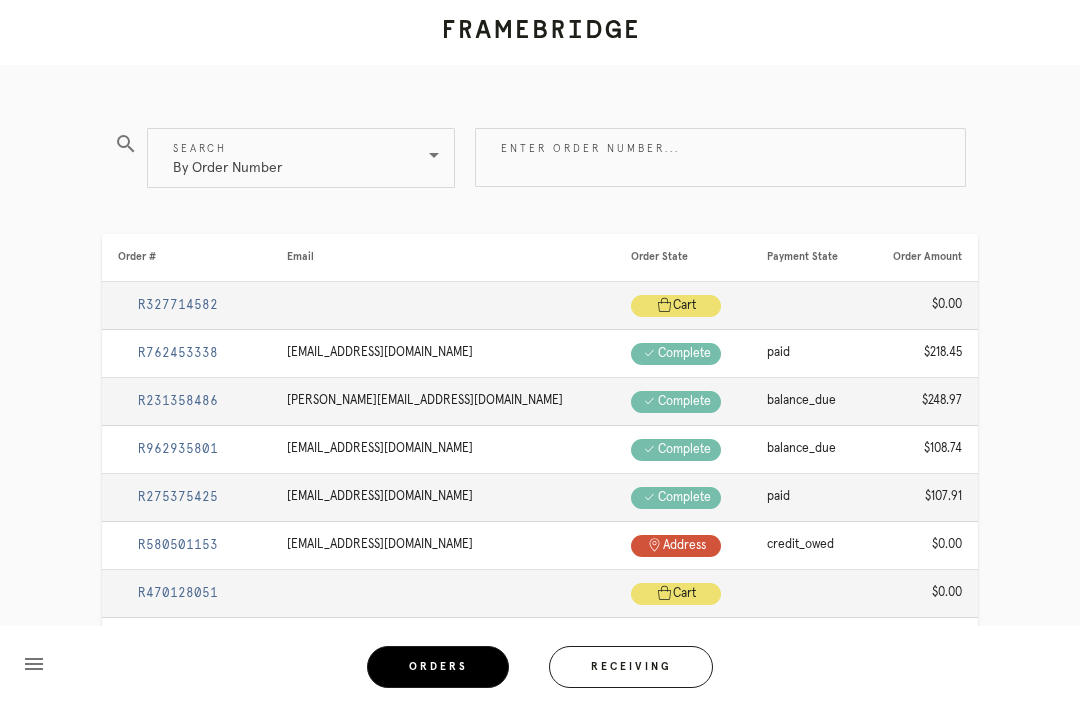 click on "Receiving" at bounding box center [631, 667] 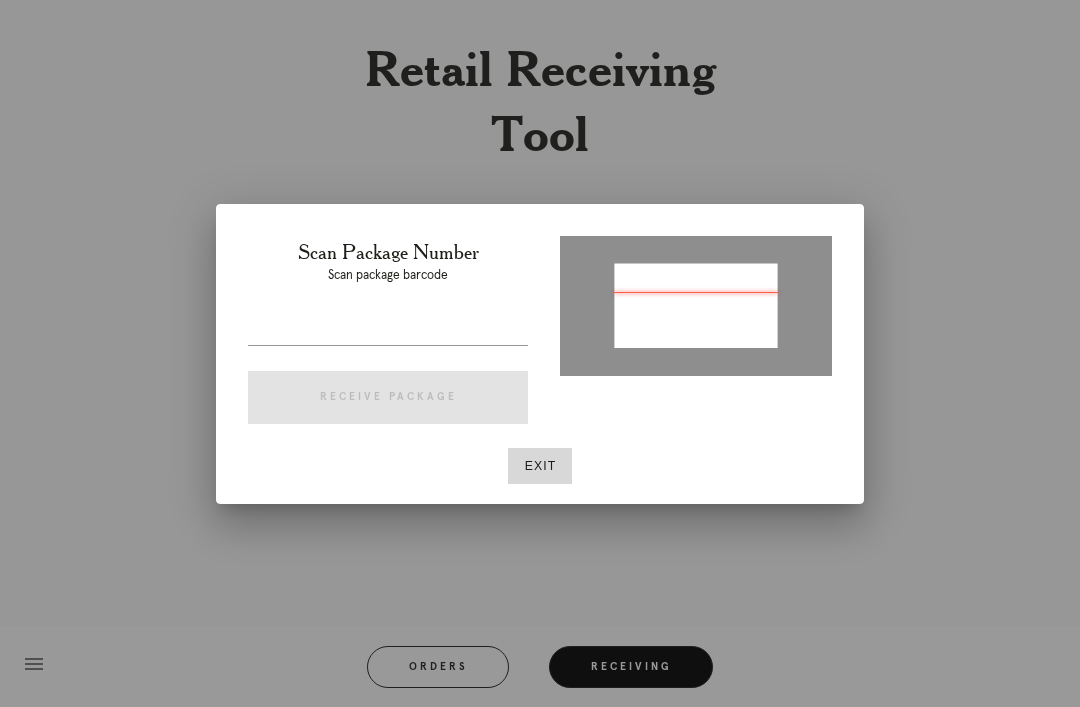 type on "P414695177209772" 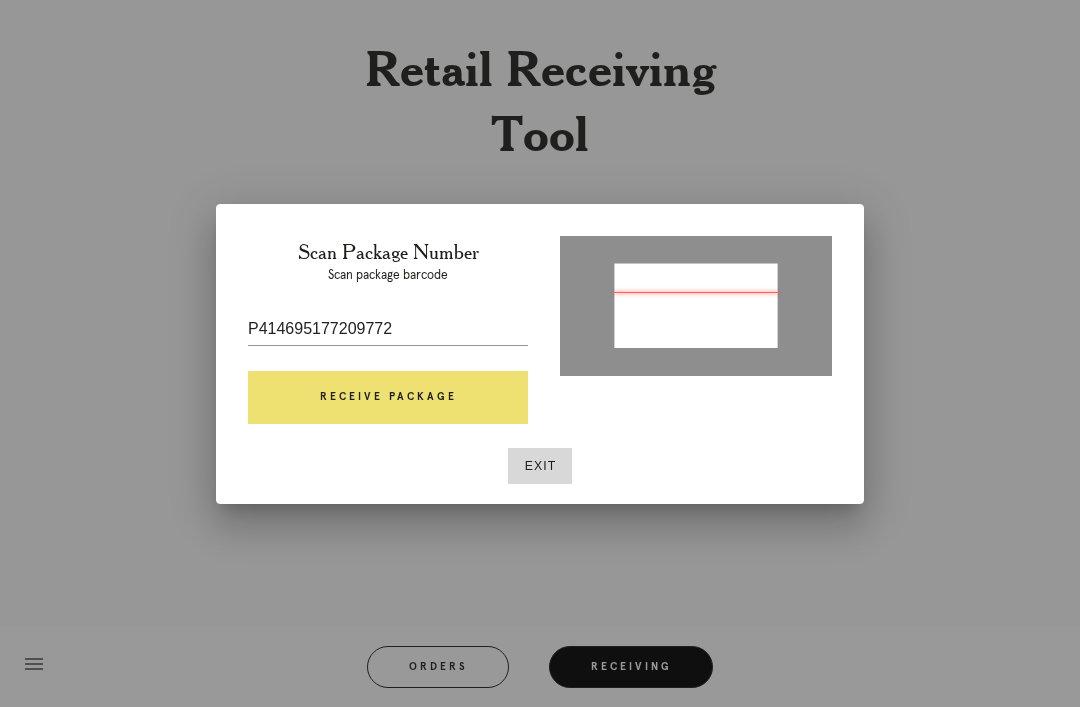click on "Receive Package" at bounding box center [388, 398] 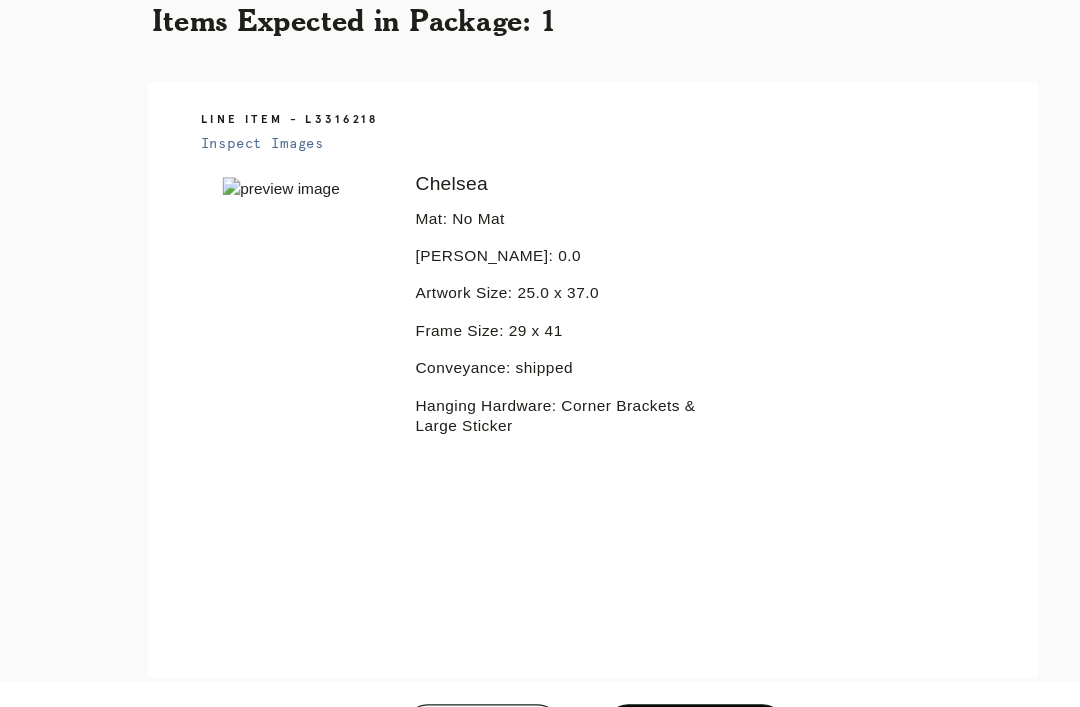 scroll, scrollTop: 446, scrollLeft: 0, axis: vertical 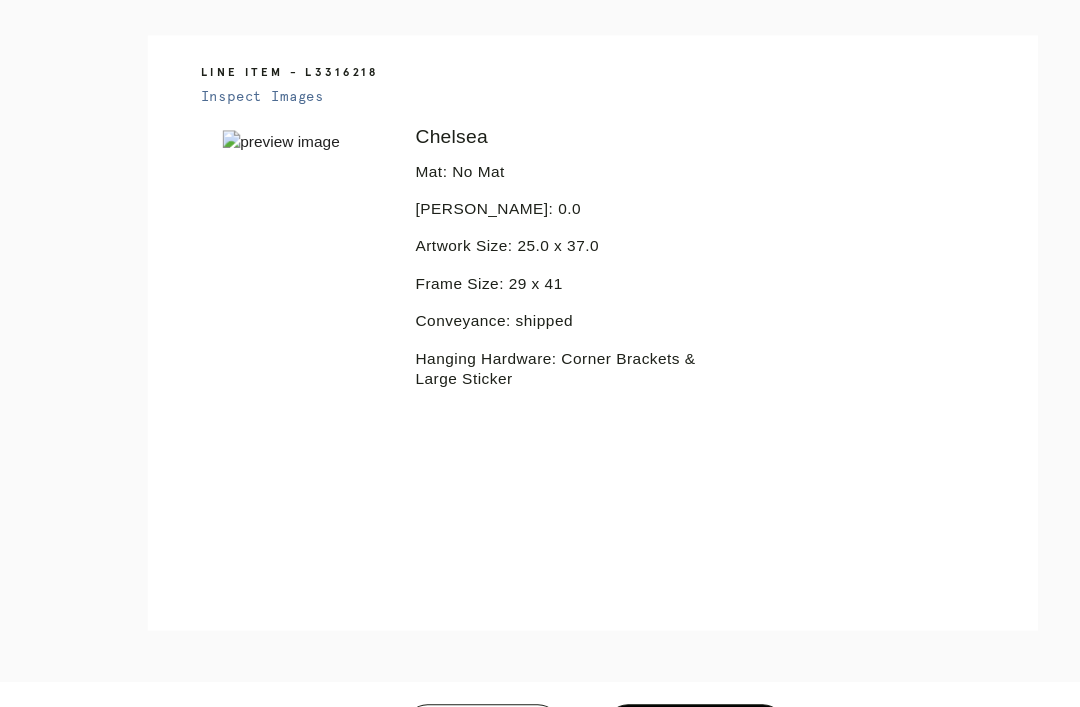 click on "Orders" at bounding box center (438, 667) 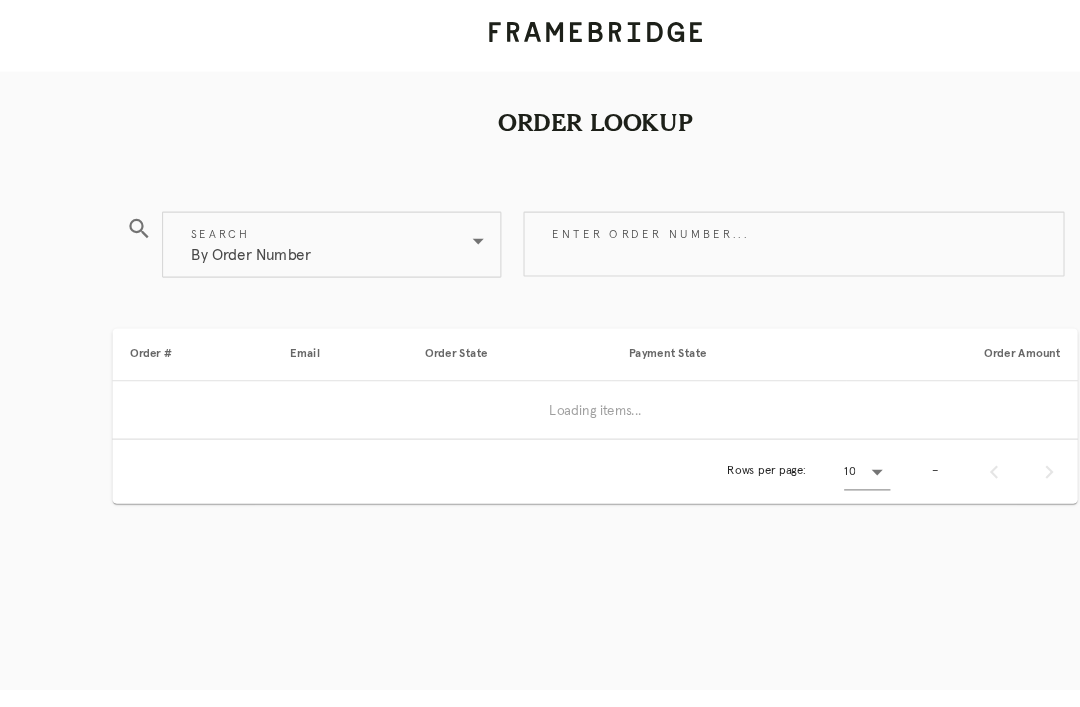 scroll, scrollTop: 64, scrollLeft: 0, axis: vertical 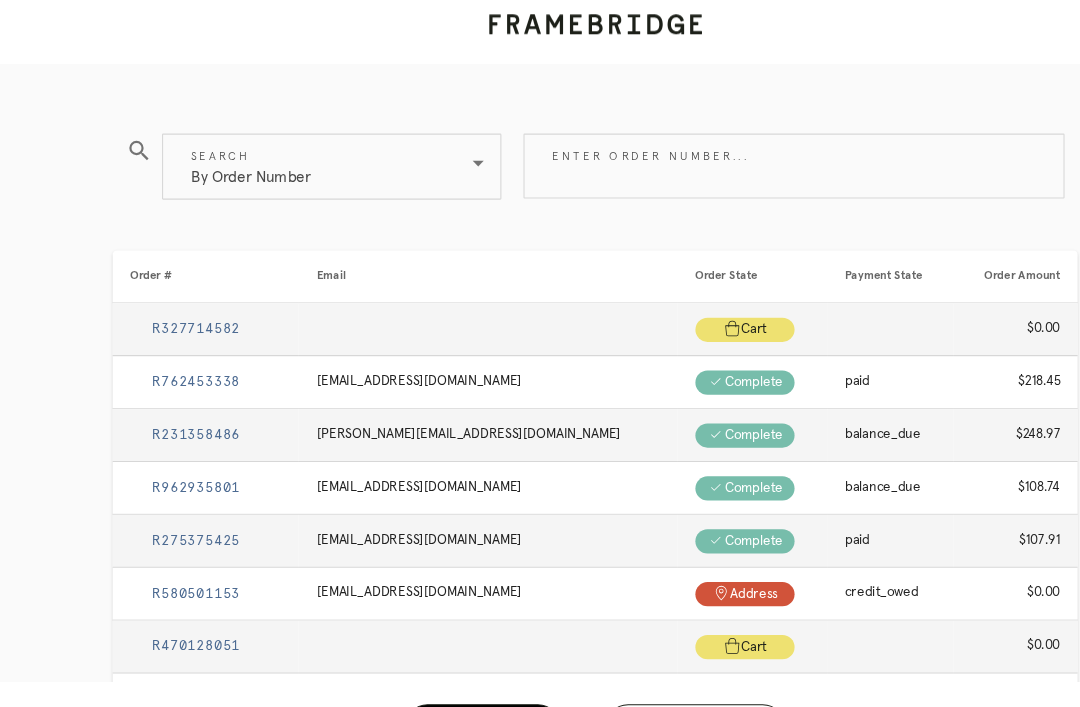 click on "Receiving" at bounding box center (631, 667) 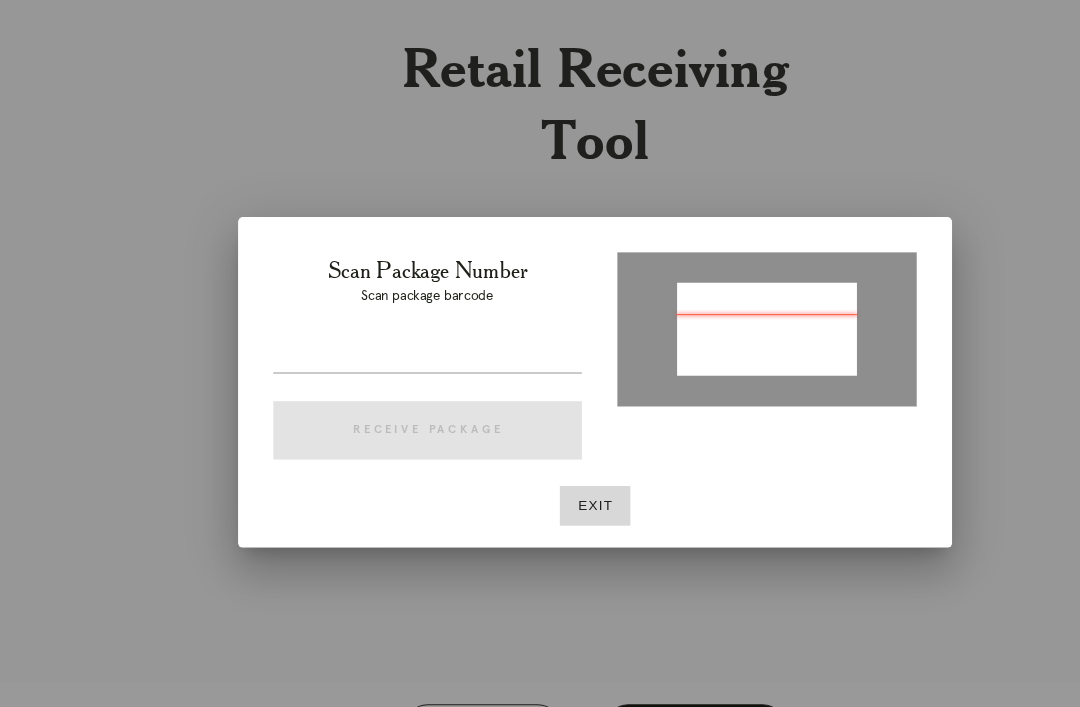 type on "P618607686295906" 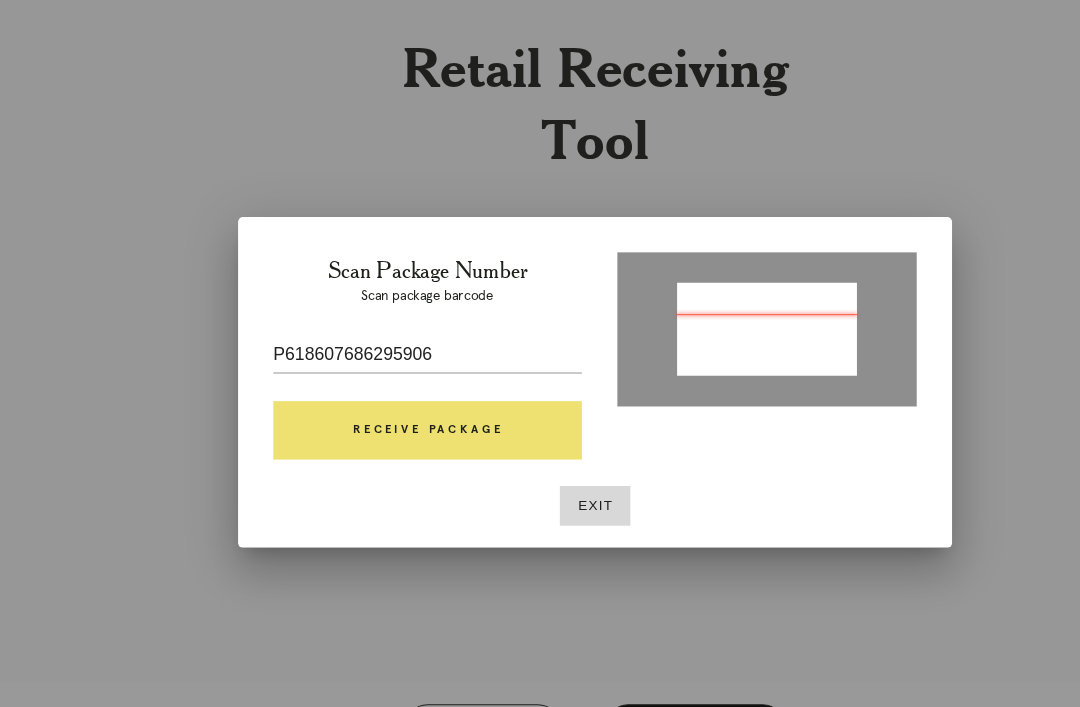click on "Receive Package" at bounding box center (388, 398) 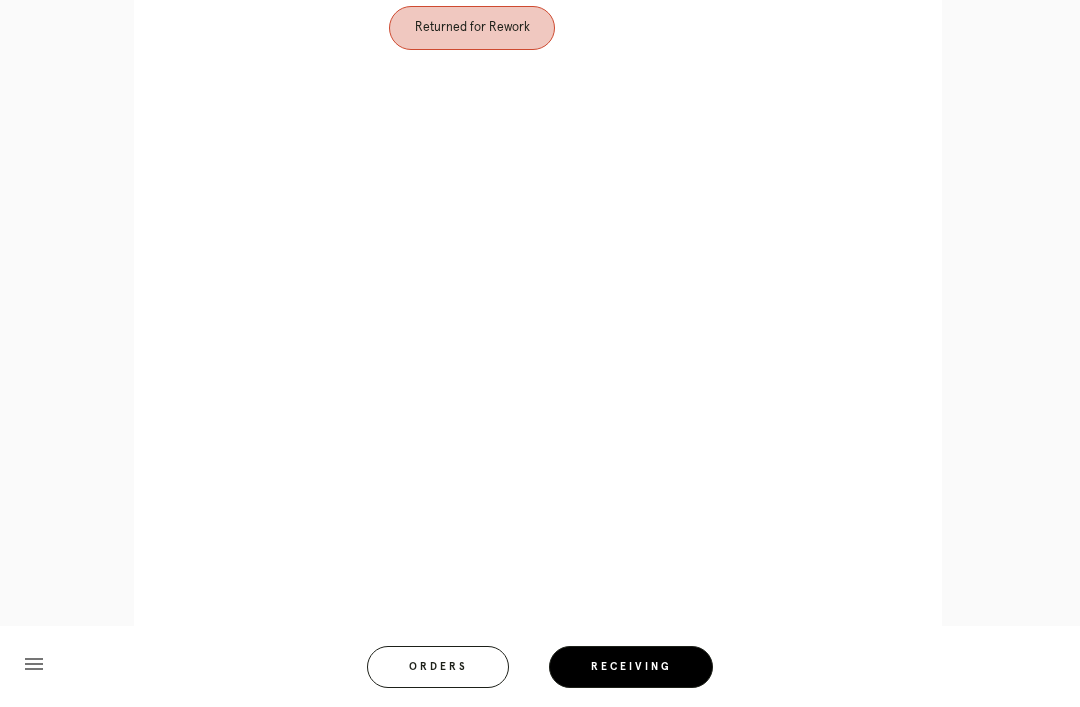 scroll, scrollTop: 953, scrollLeft: 0, axis: vertical 